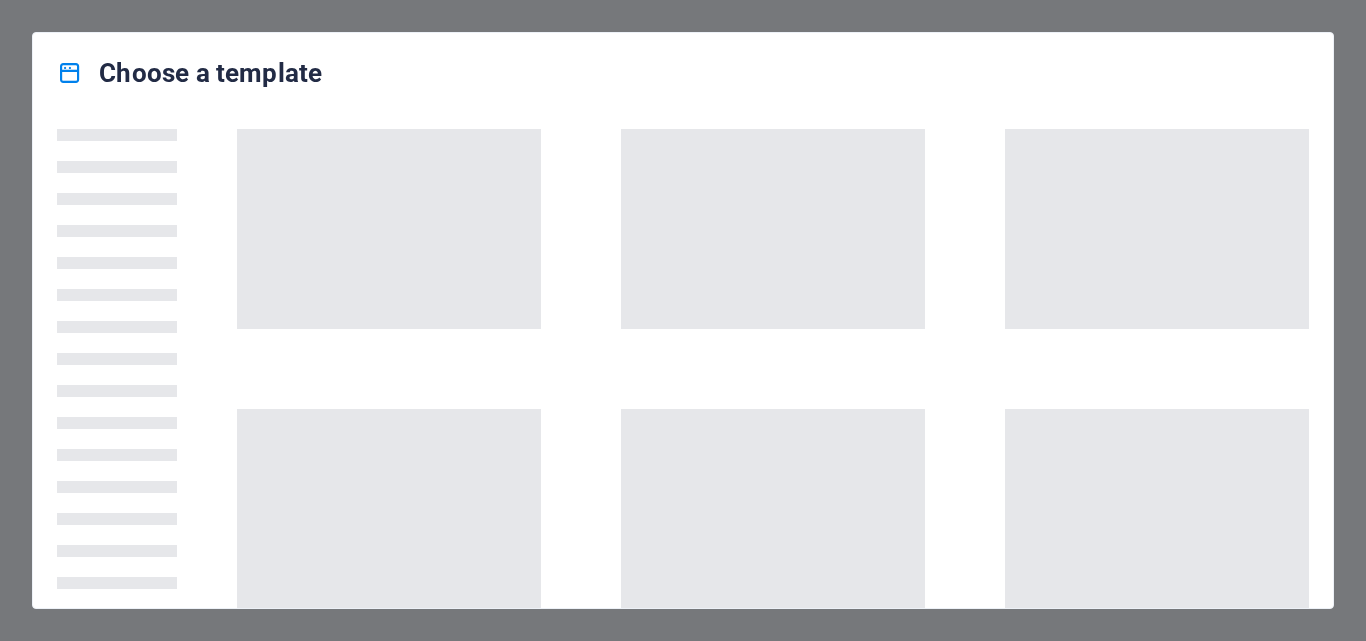 scroll, scrollTop: 0, scrollLeft: 0, axis: both 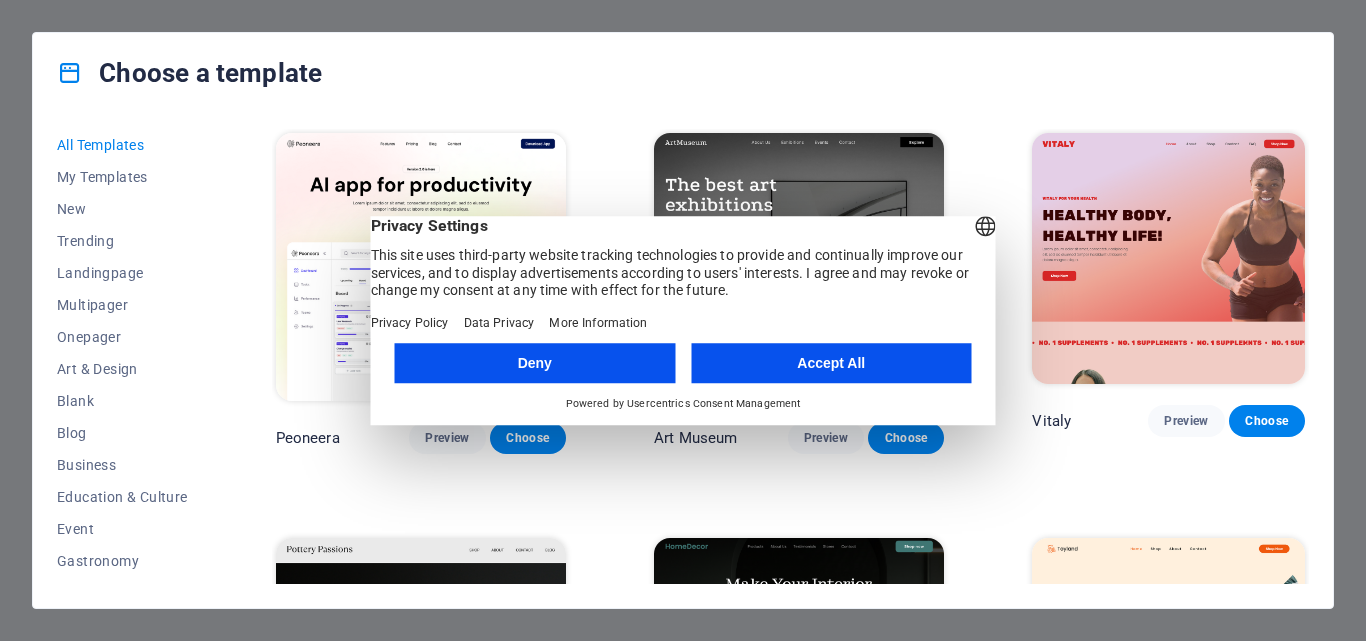 click on "Deny" at bounding box center (535, 363) 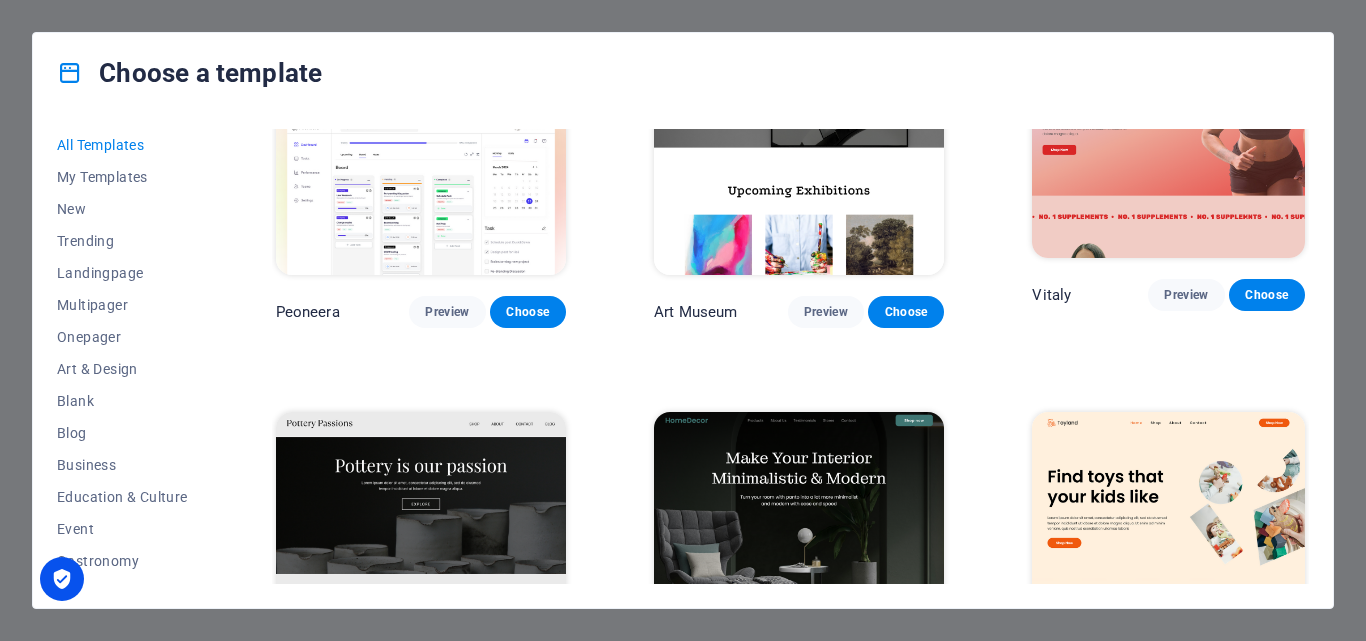 scroll, scrollTop: 200, scrollLeft: 0, axis: vertical 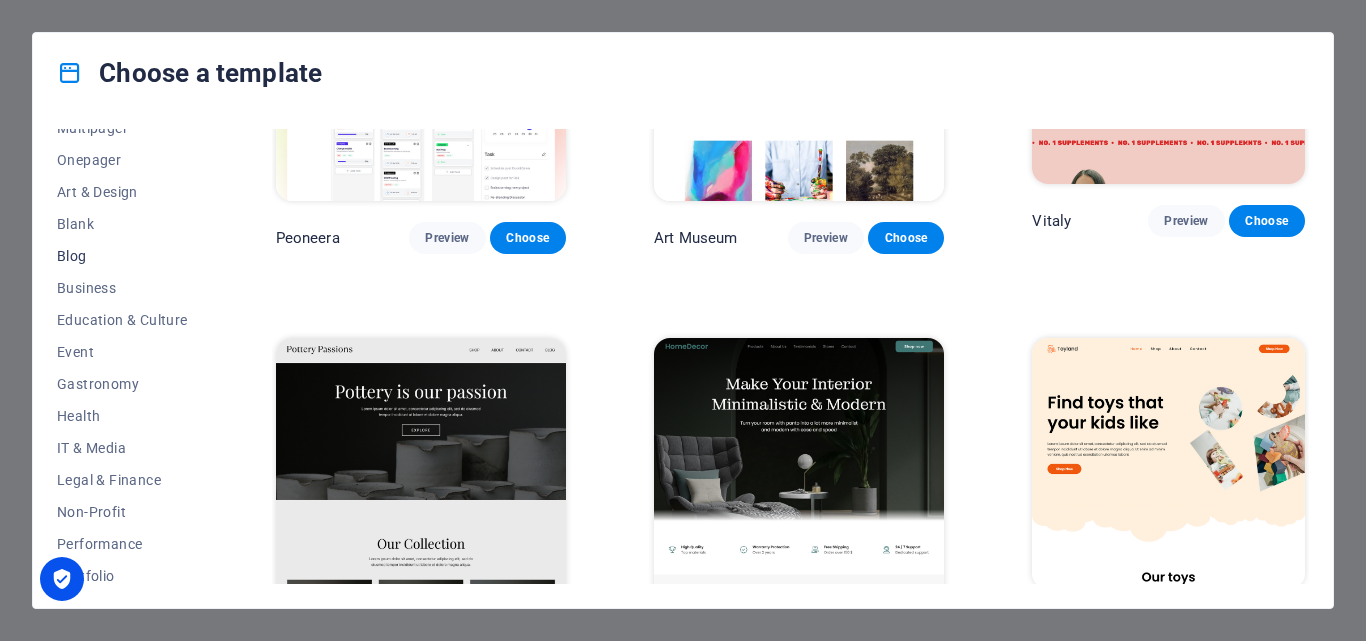 click on "Blog" at bounding box center (122, 256) 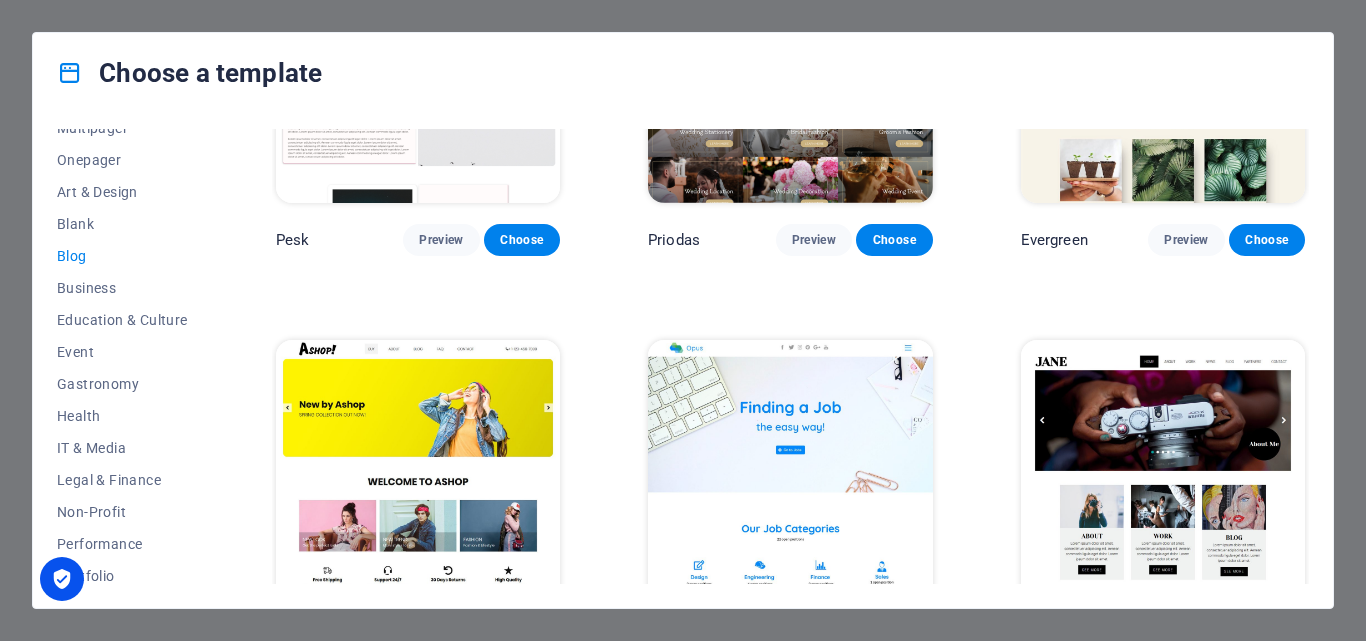 scroll, scrollTop: 2648, scrollLeft: 0, axis: vertical 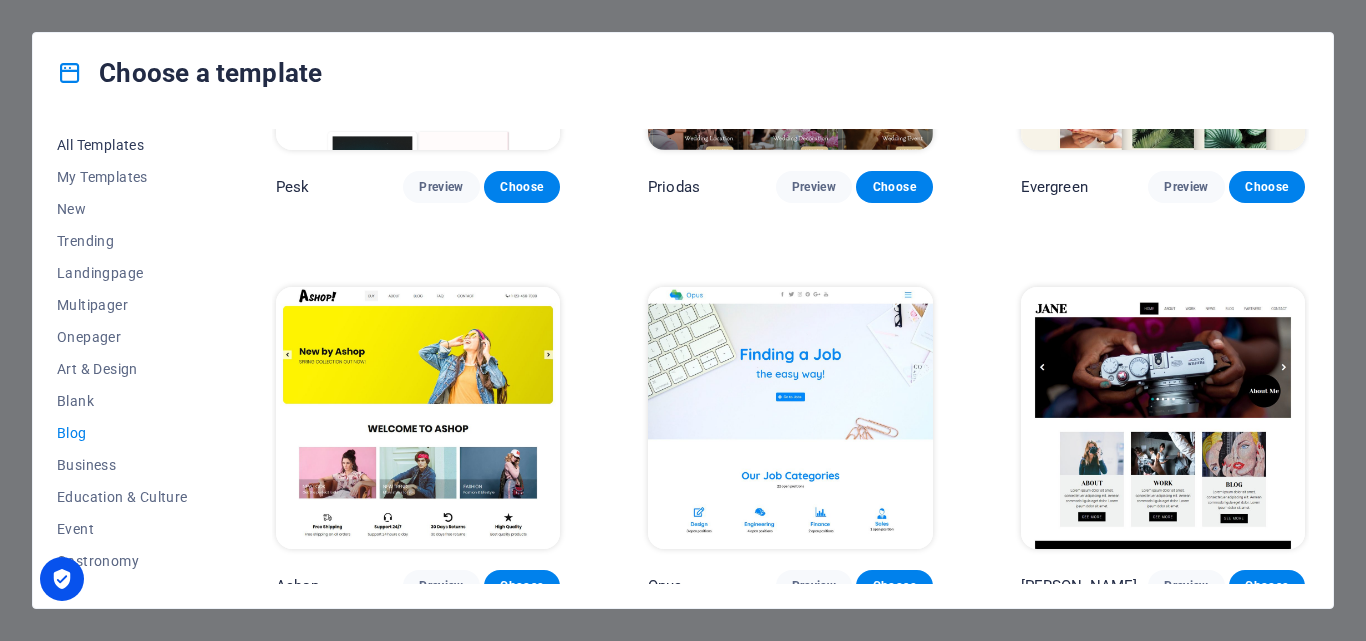 click on "All Templates" at bounding box center [122, 145] 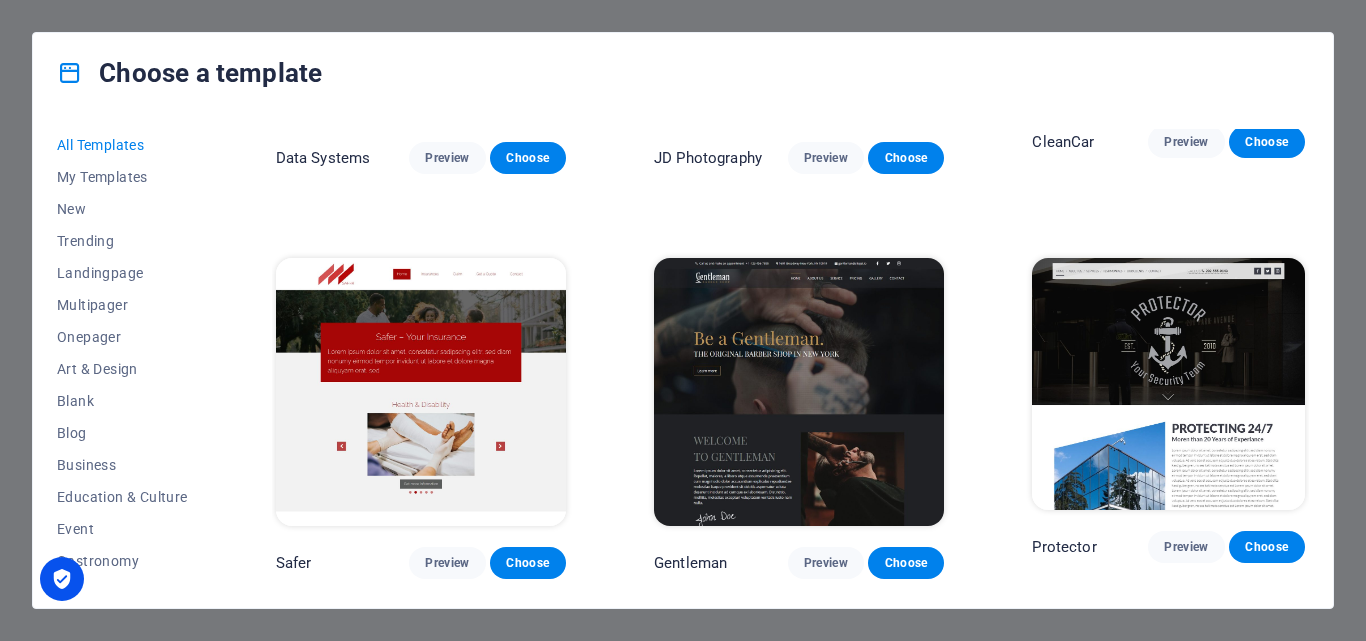 scroll, scrollTop: 8513, scrollLeft: 0, axis: vertical 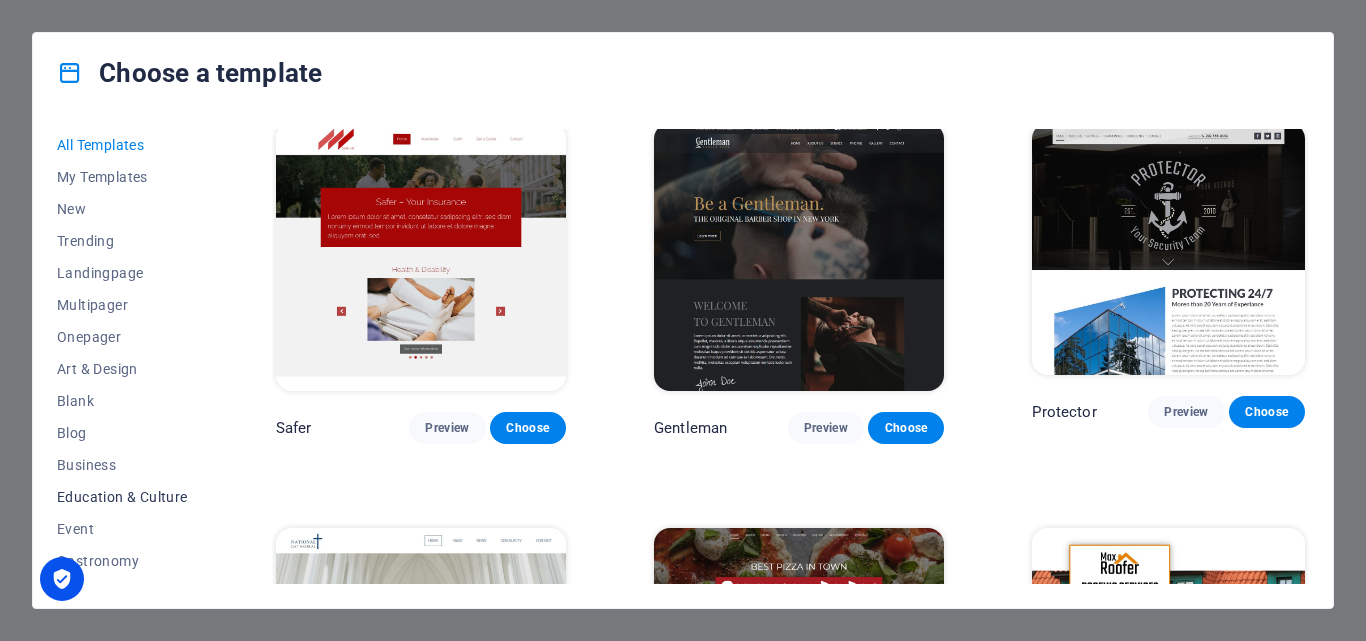 click on "Education & Culture" at bounding box center (122, 497) 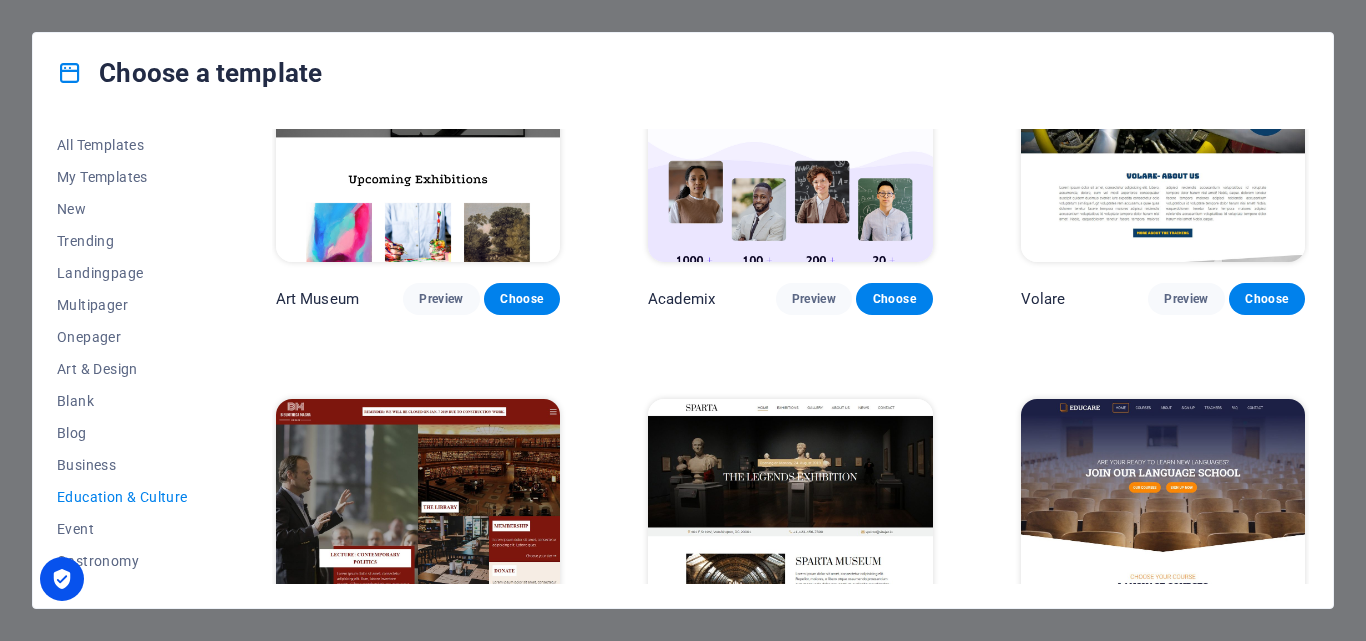 scroll, scrollTop: 100, scrollLeft: 0, axis: vertical 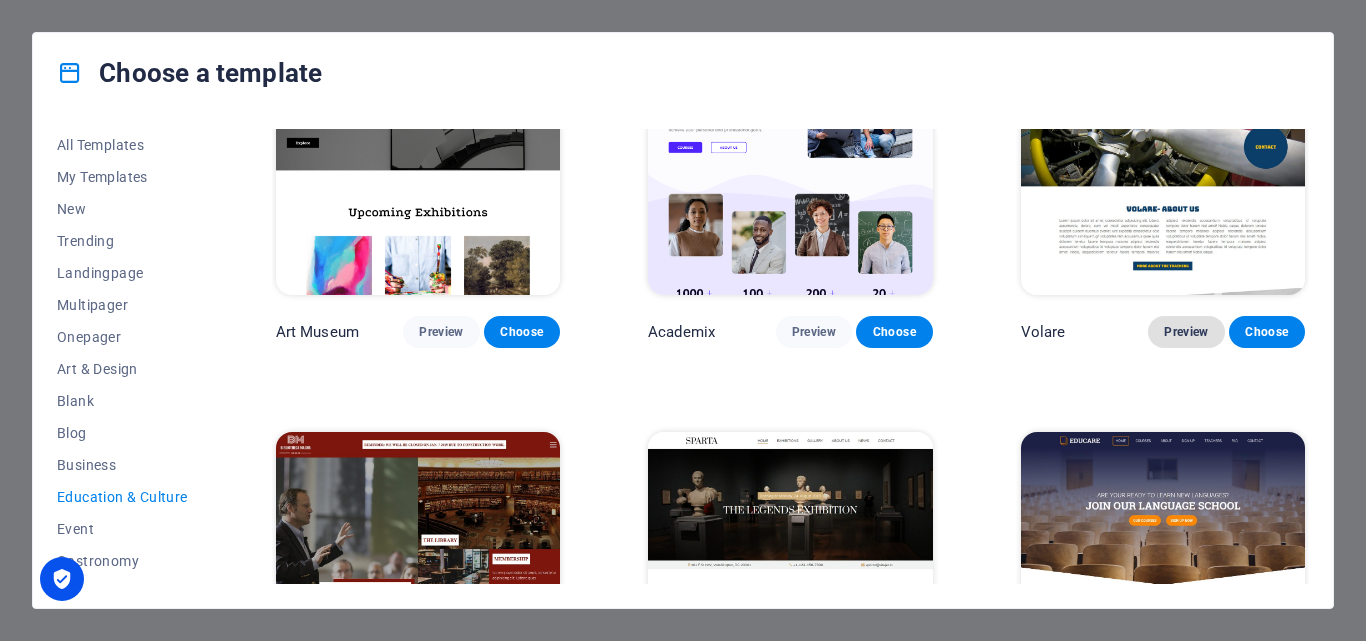 click on "Preview" at bounding box center [1186, 332] 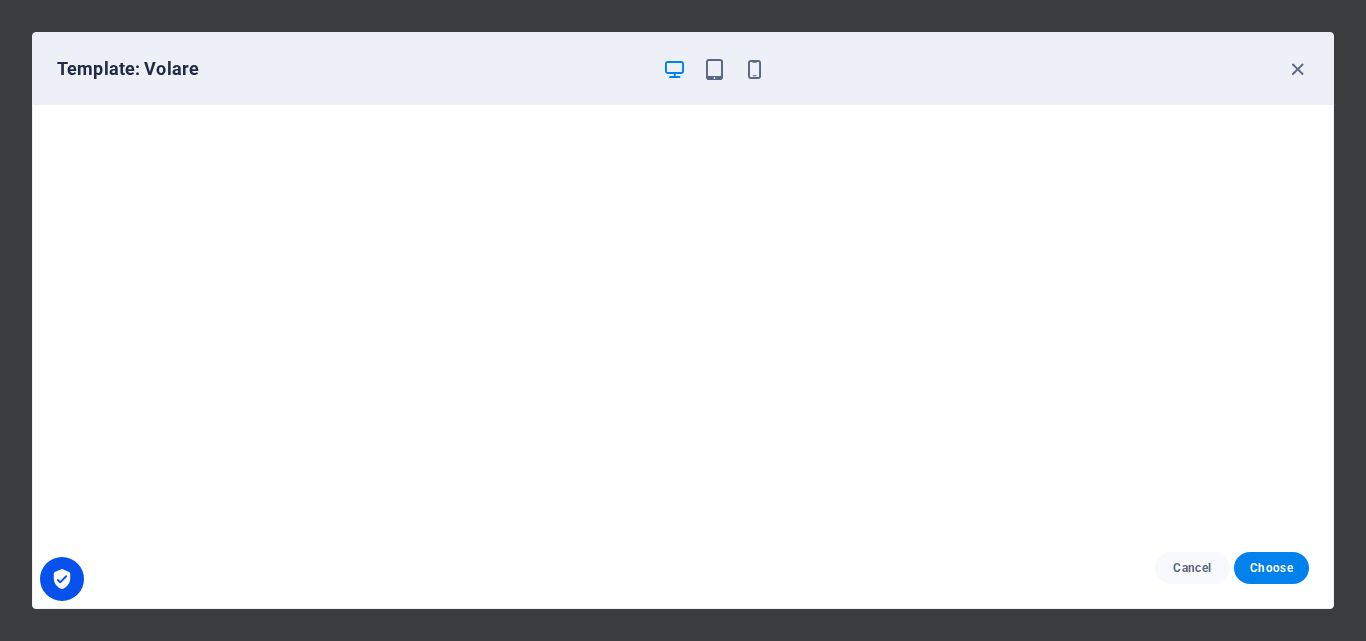 scroll, scrollTop: 5, scrollLeft: 0, axis: vertical 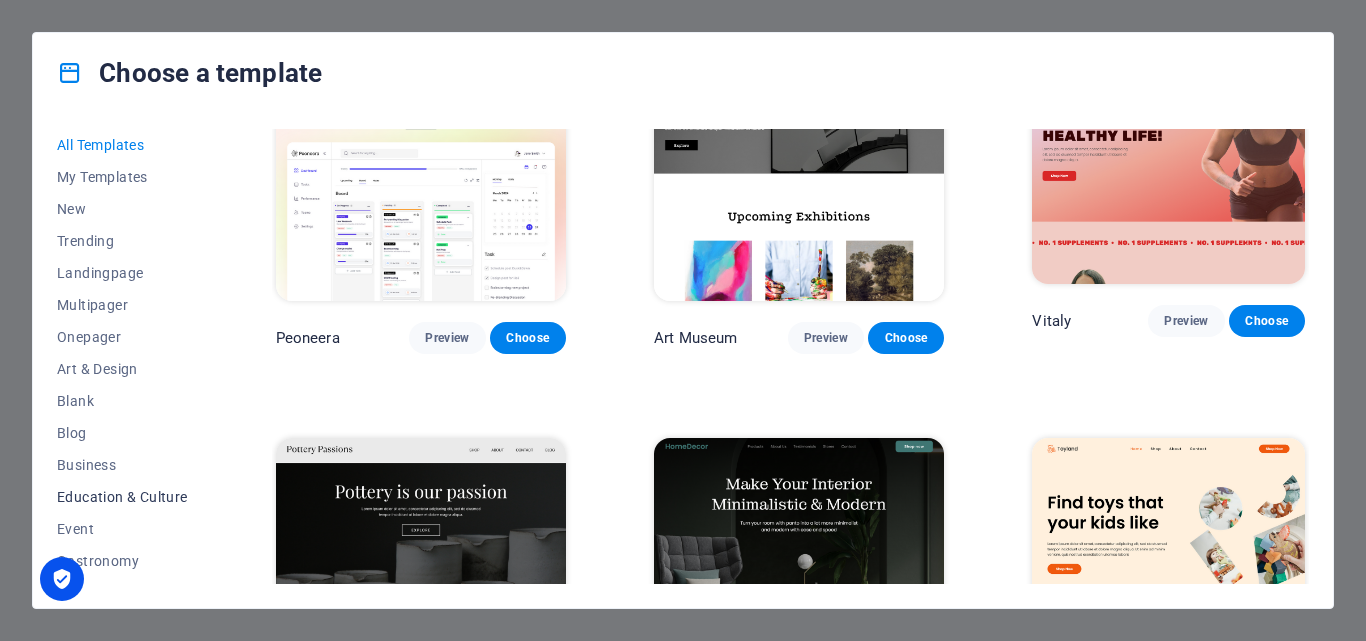 click on "Education & Culture" at bounding box center (122, 497) 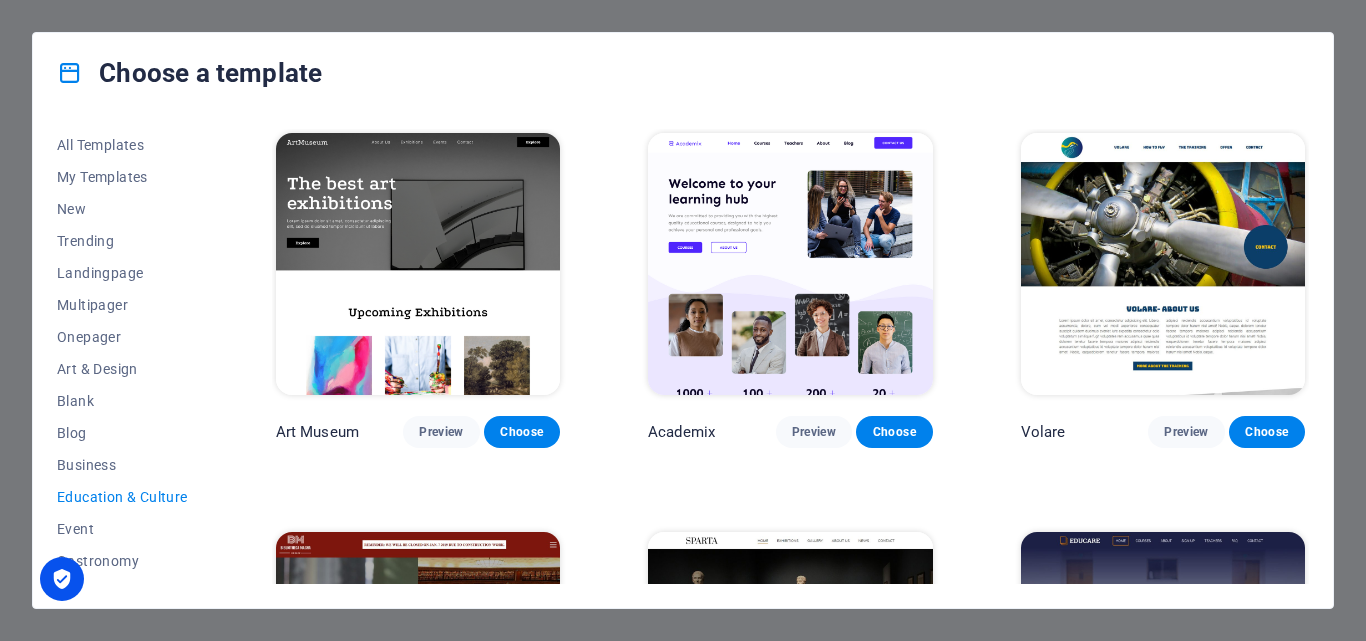 scroll, scrollTop: 655, scrollLeft: 0, axis: vertical 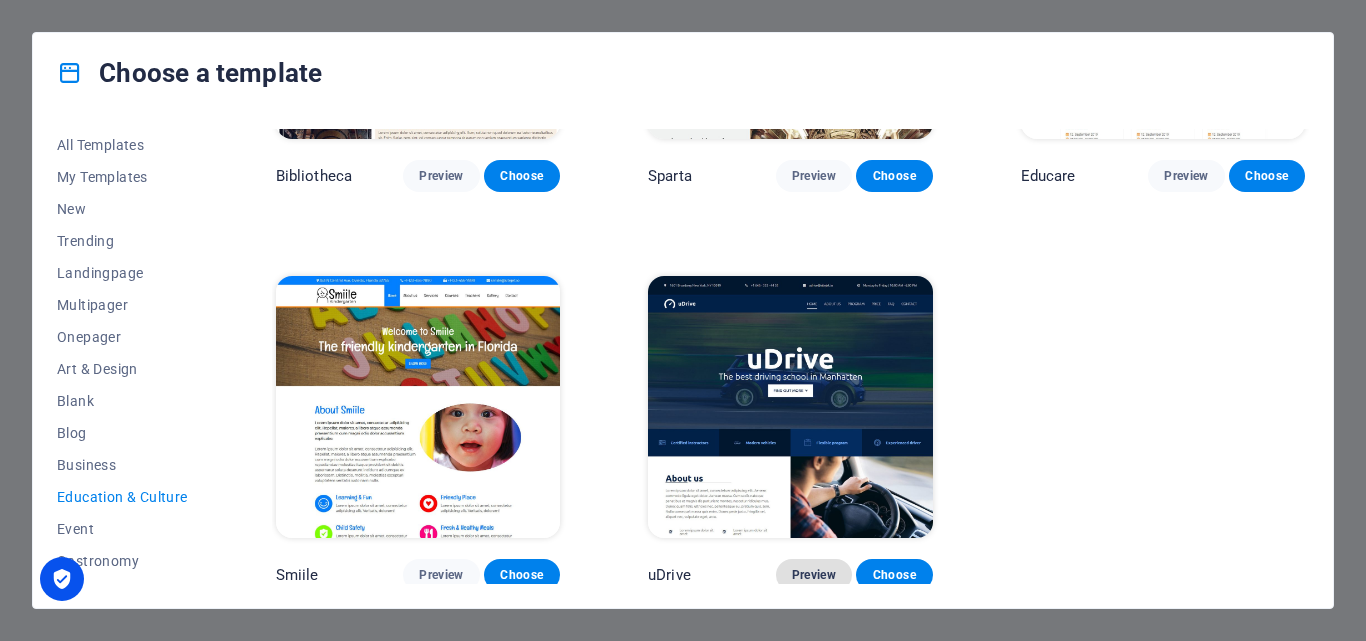 click on "Preview" at bounding box center (814, 575) 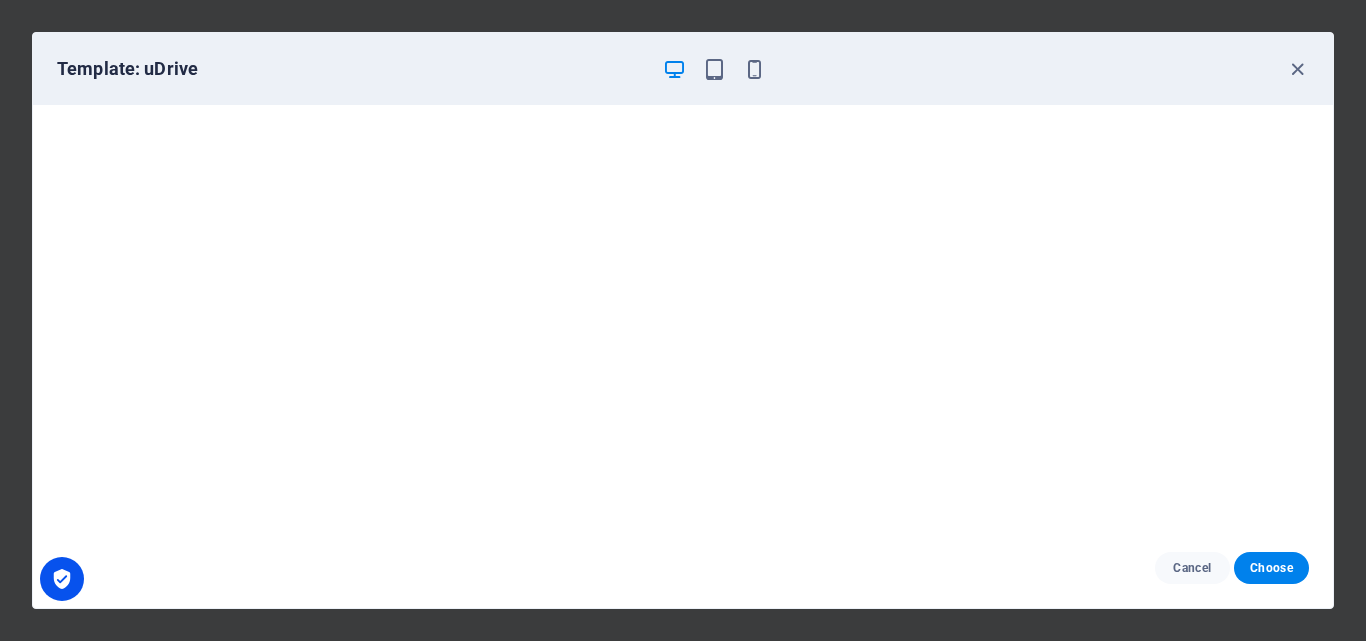 scroll, scrollTop: 5, scrollLeft: 0, axis: vertical 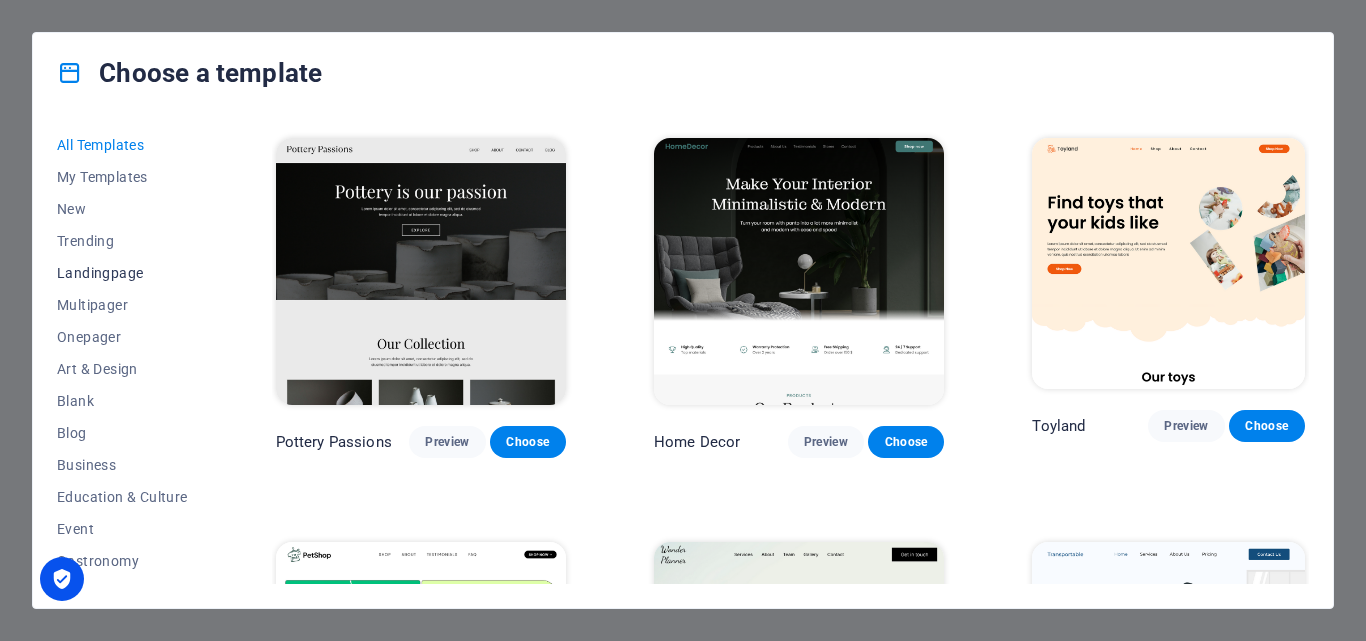 click on "Landingpage" at bounding box center (122, 273) 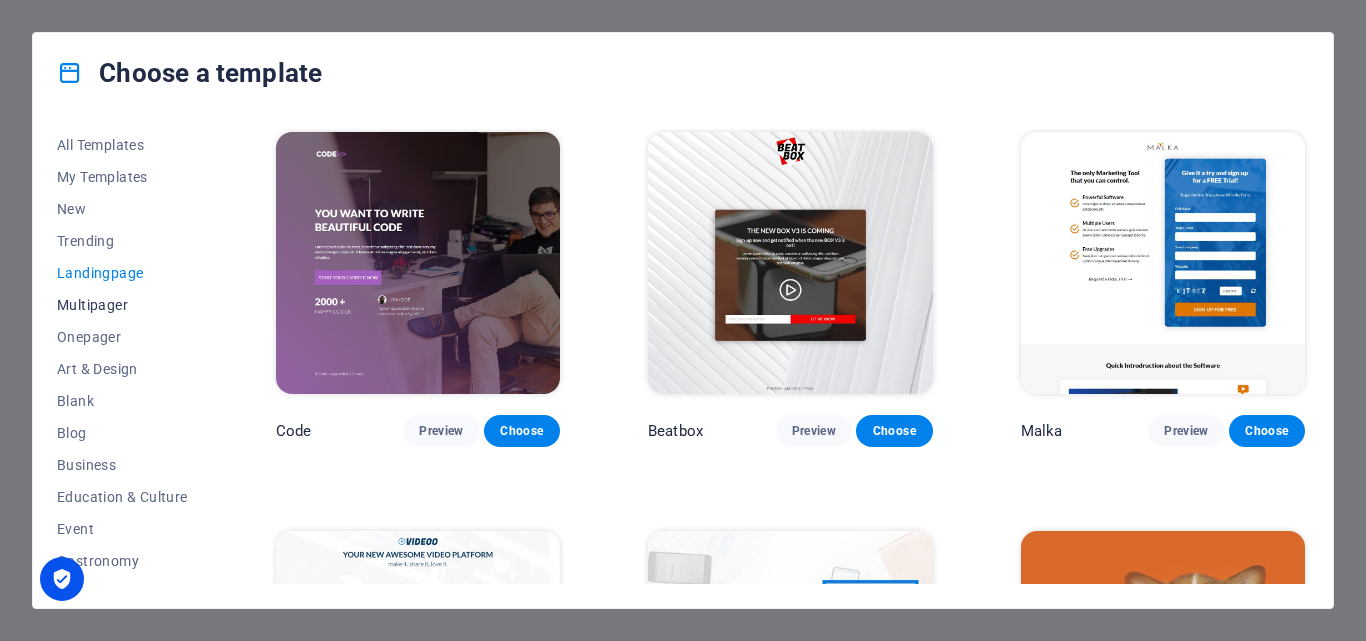 click on "Multipager" at bounding box center (122, 305) 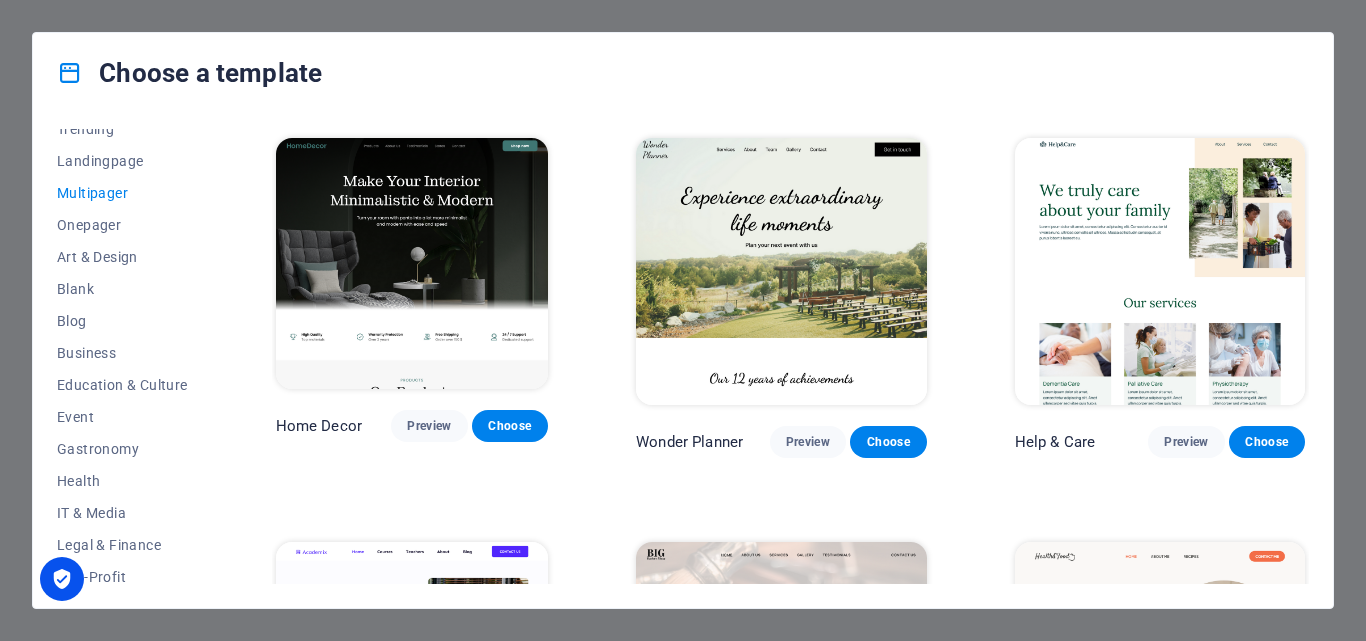 scroll, scrollTop: 200, scrollLeft: 0, axis: vertical 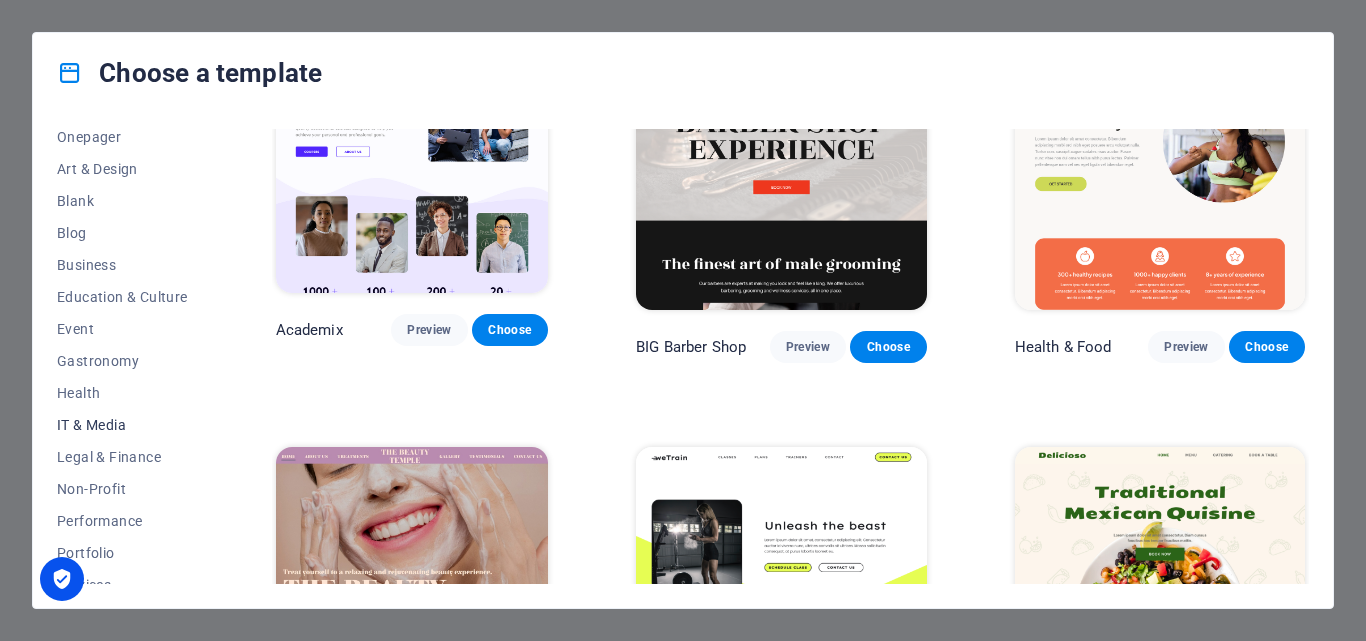 click on "IT & Media" at bounding box center [122, 425] 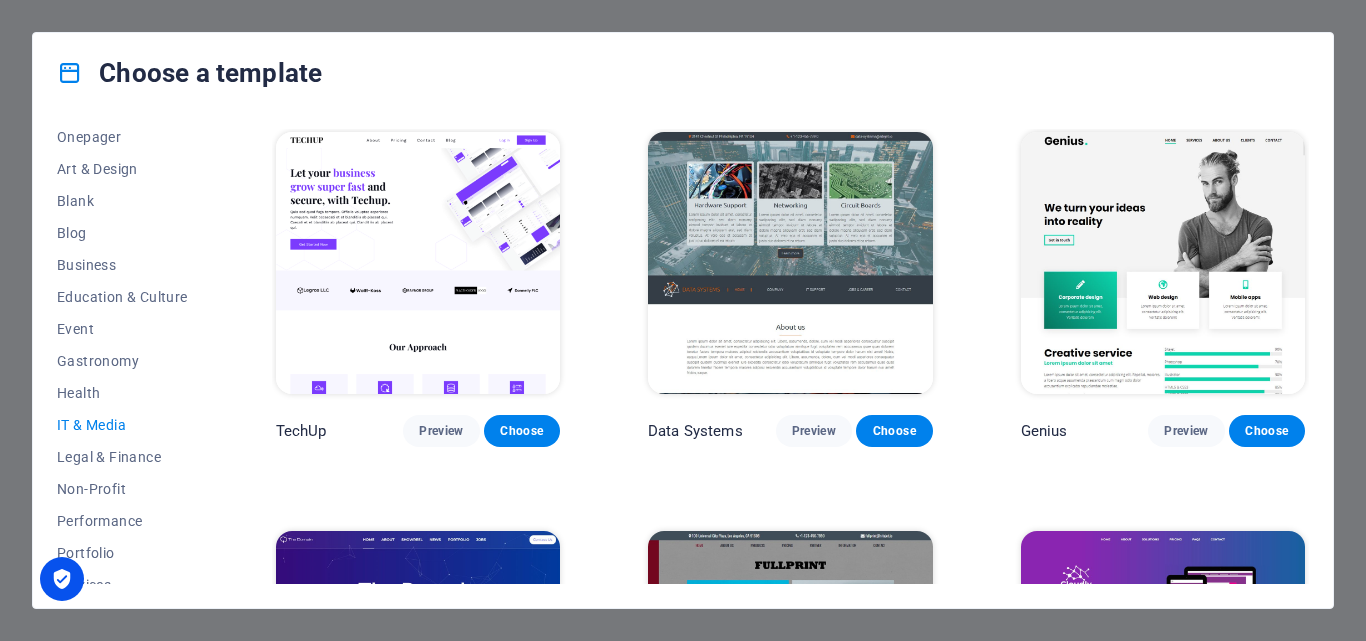 scroll, scrollTop: 300, scrollLeft: 0, axis: vertical 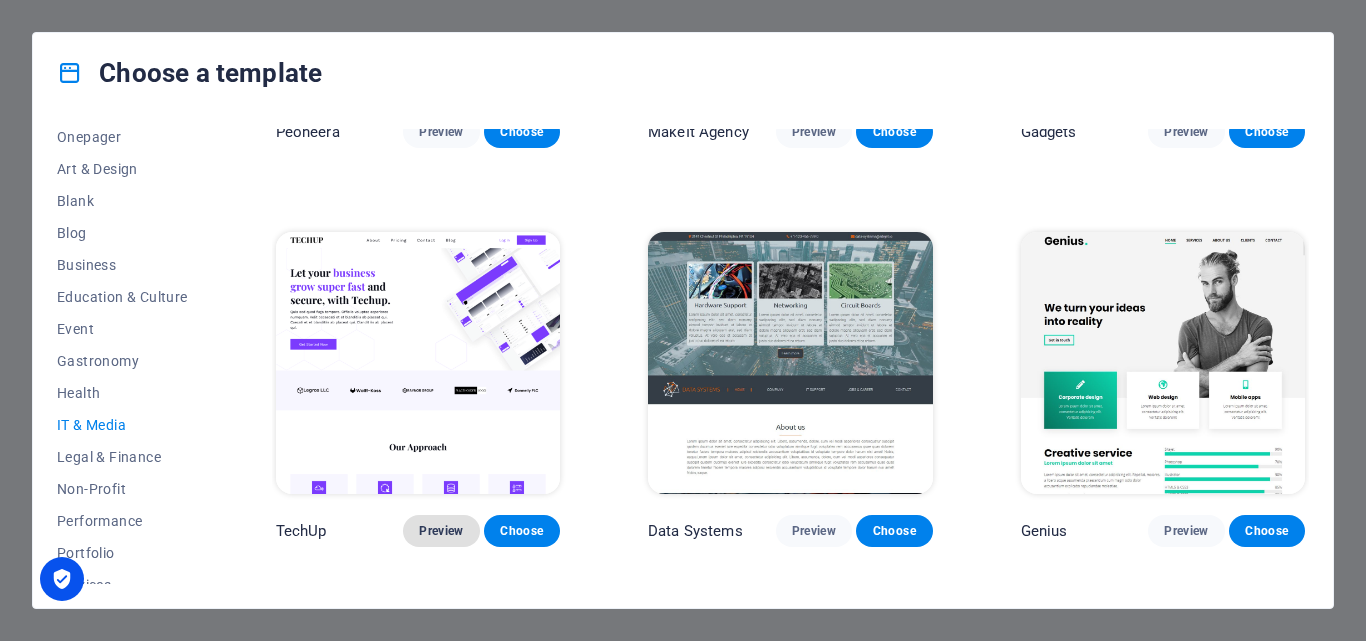 click on "Preview" at bounding box center [441, 531] 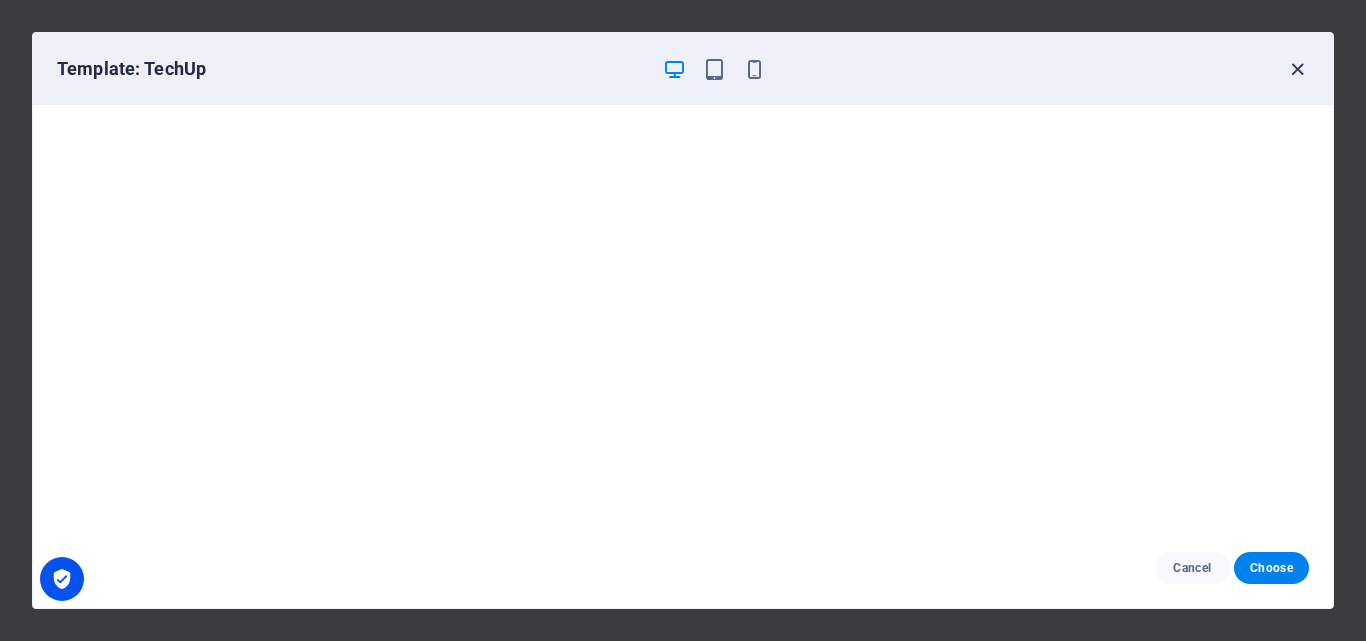 click at bounding box center (1297, 69) 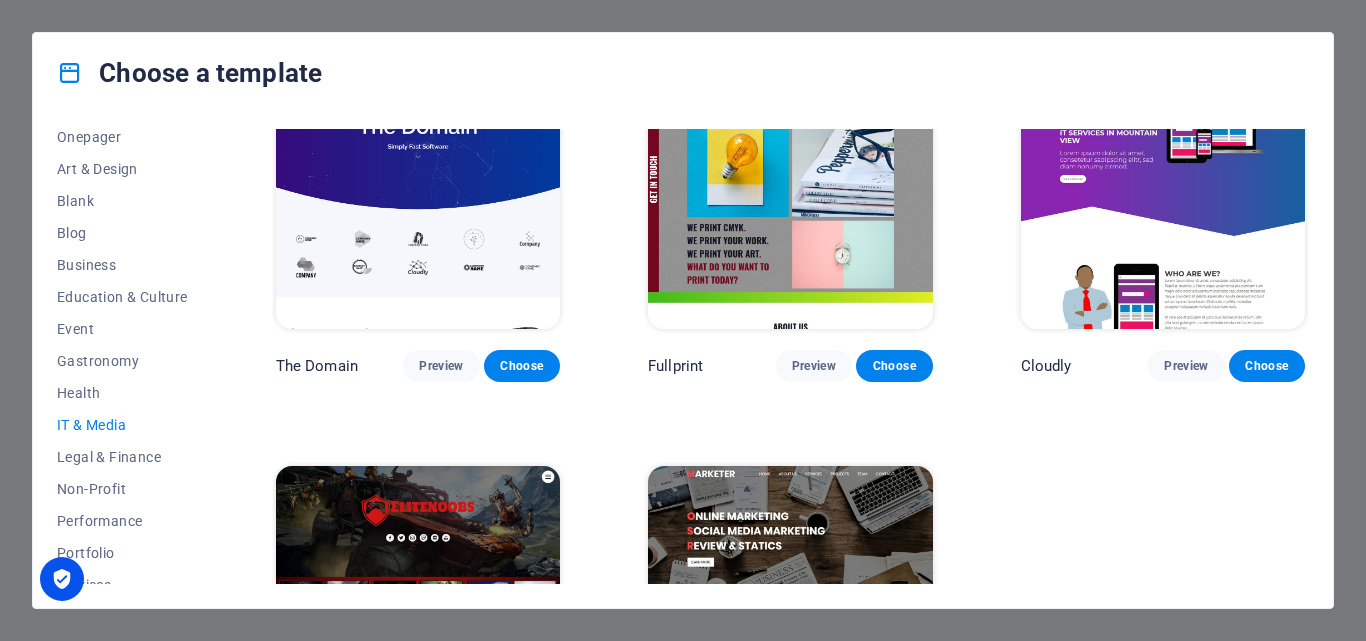 scroll, scrollTop: 1052, scrollLeft: 0, axis: vertical 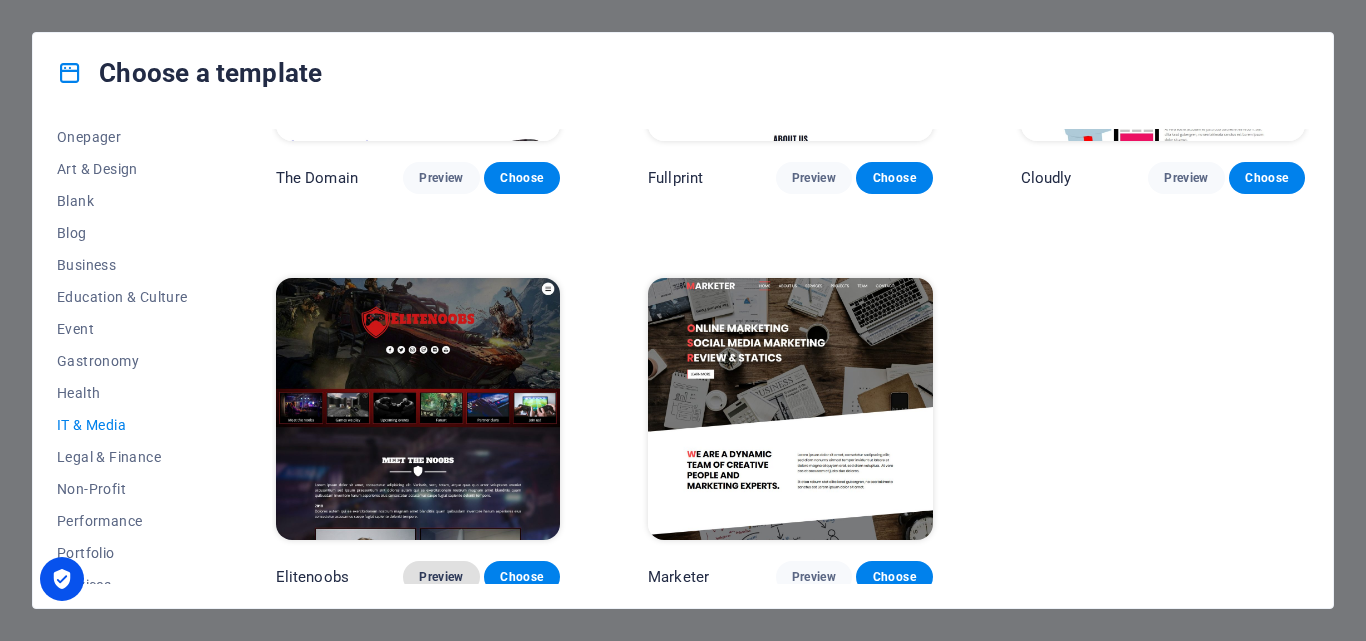 click on "Preview" at bounding box center (441, 577) 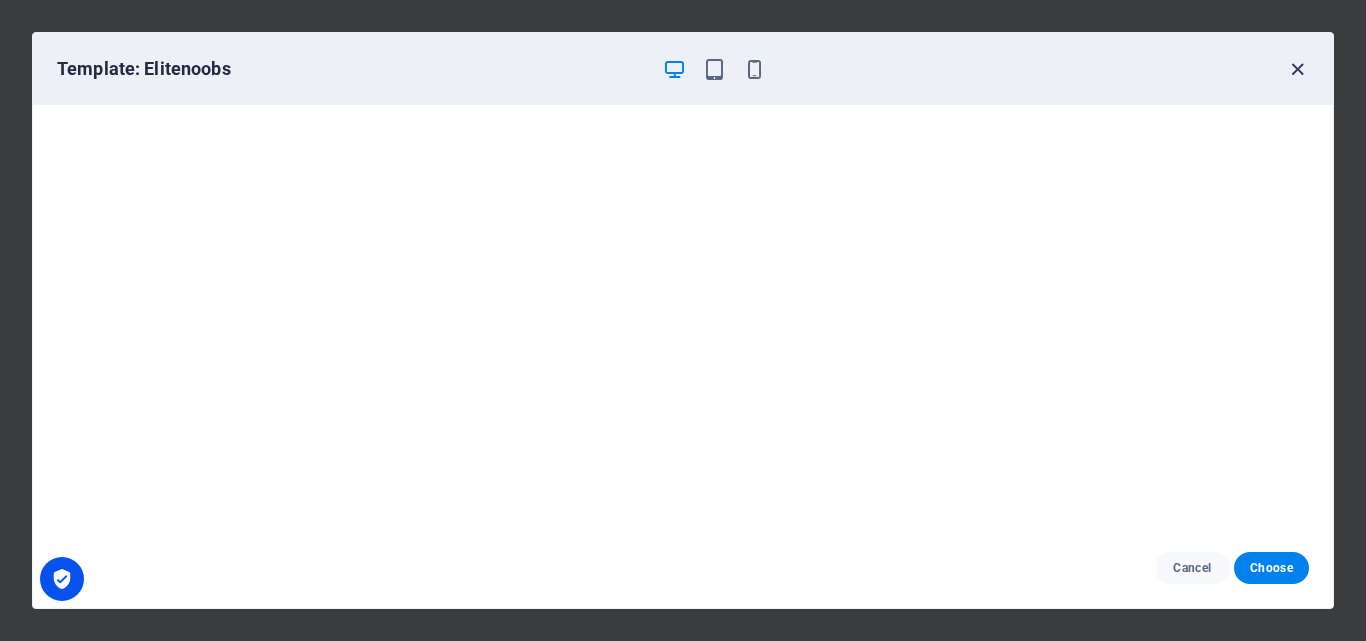 click at bounding box center [1297, 69] 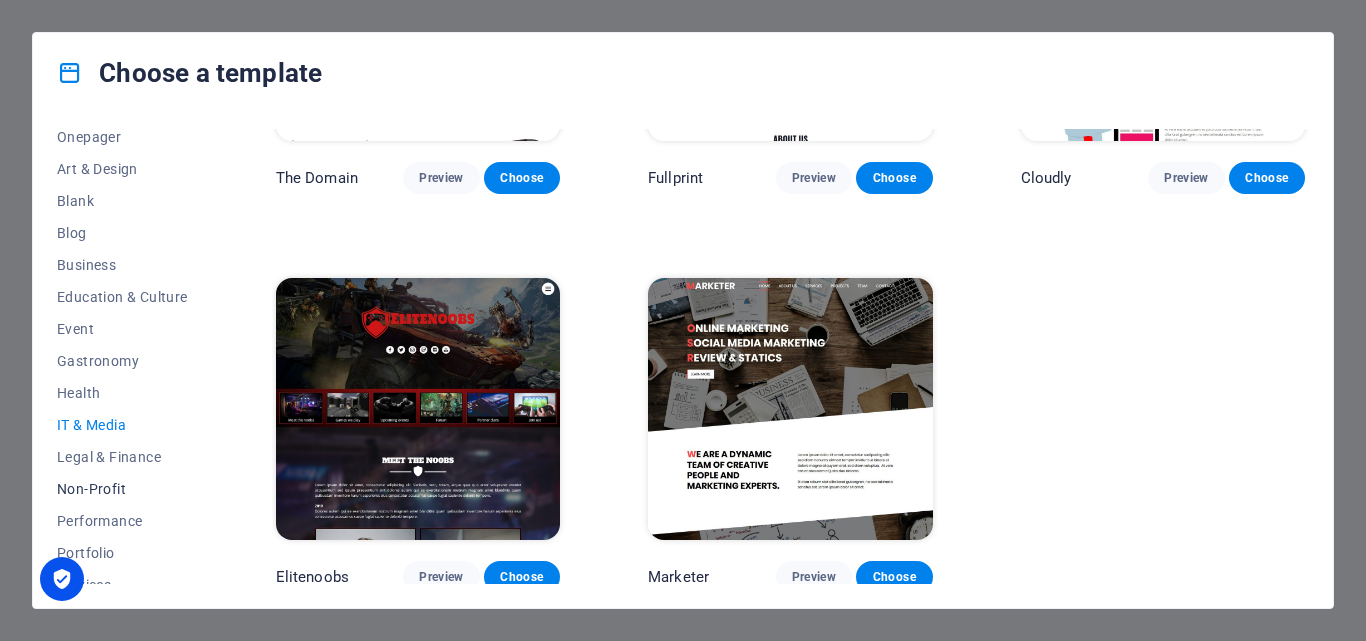 click on "Non-Profit" at bounding box center (122, 489) 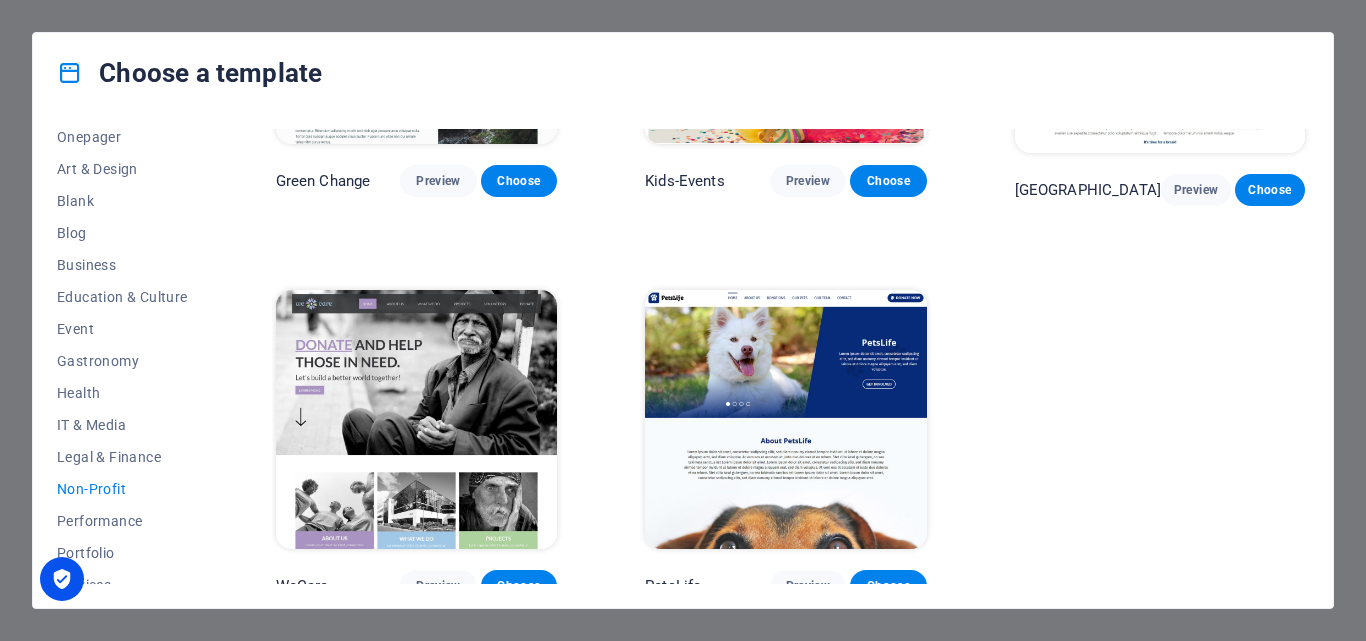 scroll, scrollTop: 267, scrollLeft: 0, axis: vertical 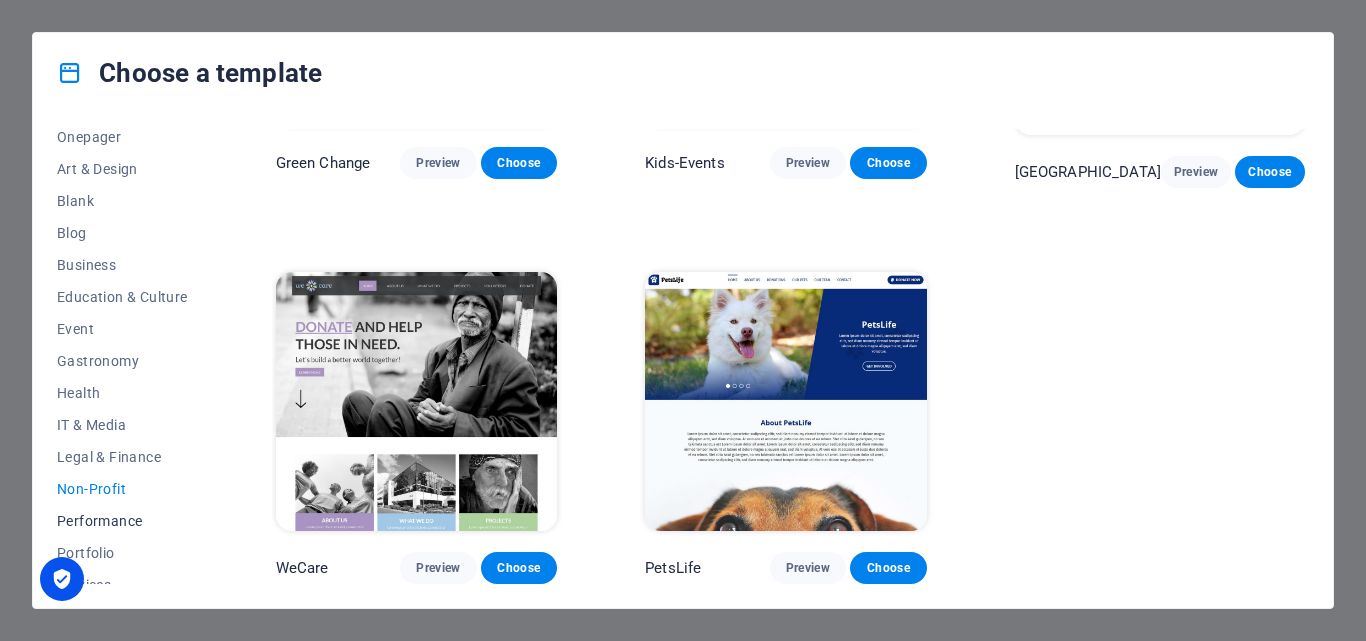 click on "Performance" at bounding box center [122, 521] 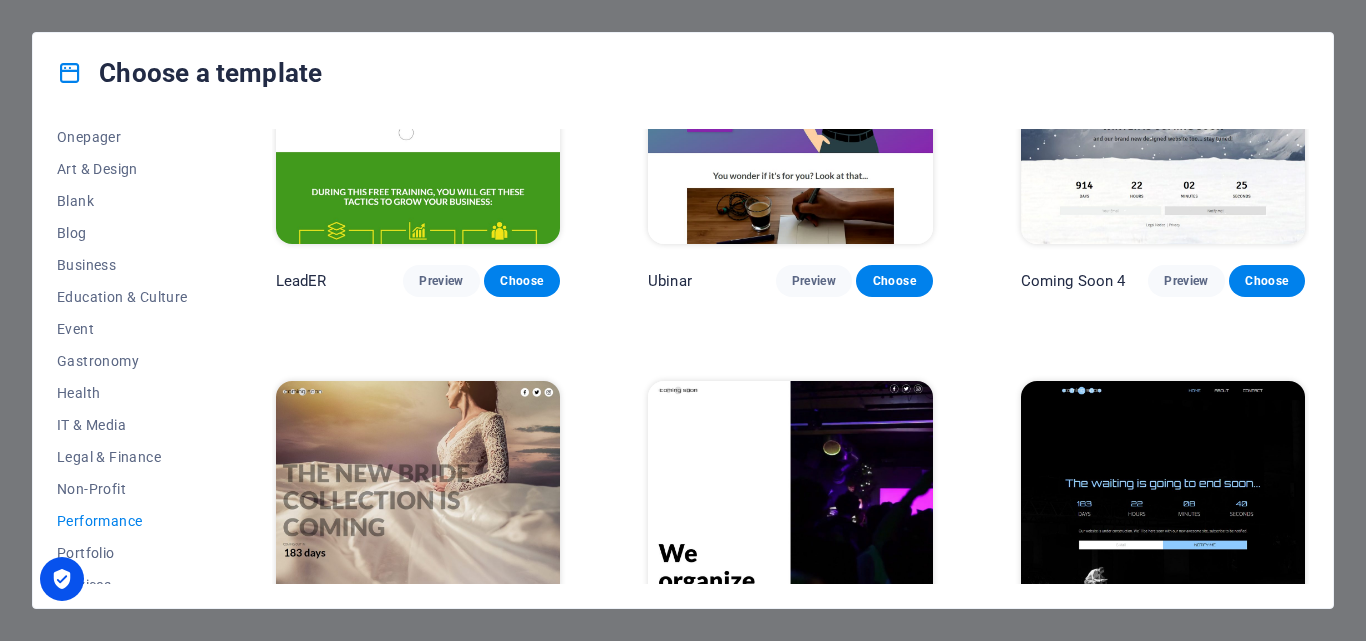 scroll, scrollTop: 1846, scrollLeft: 0, axis: vertical 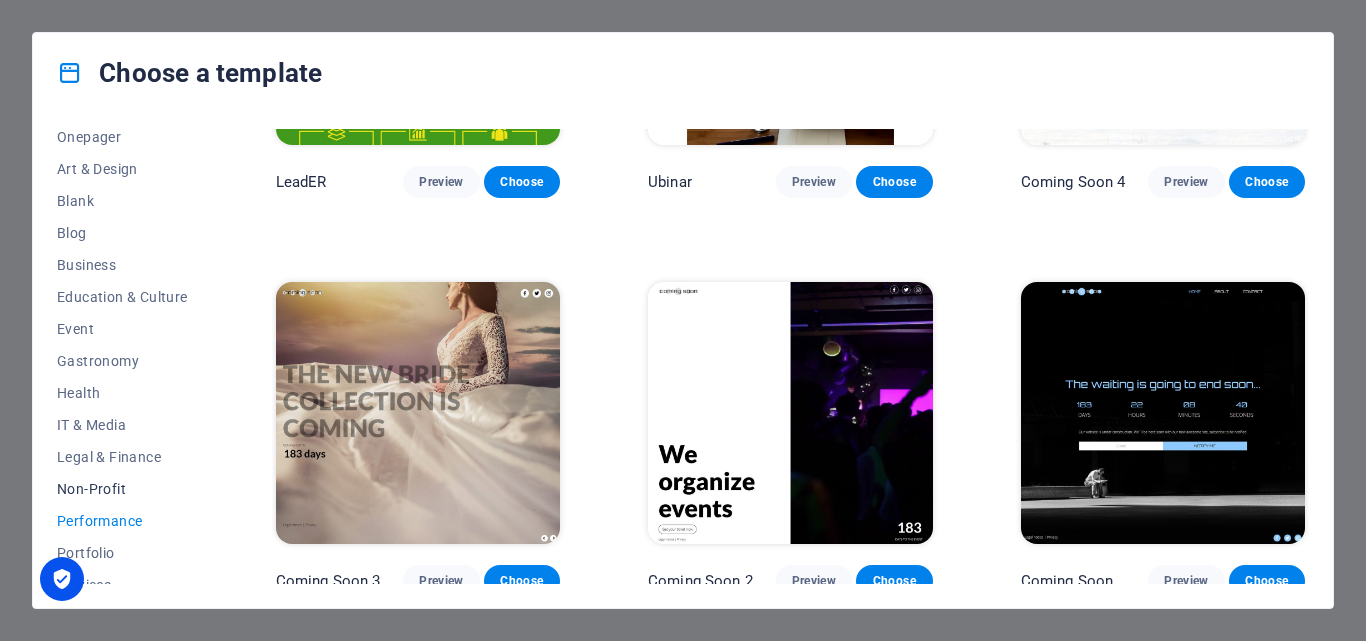 click on "Non-Profit" at bounding box center (122, 489) 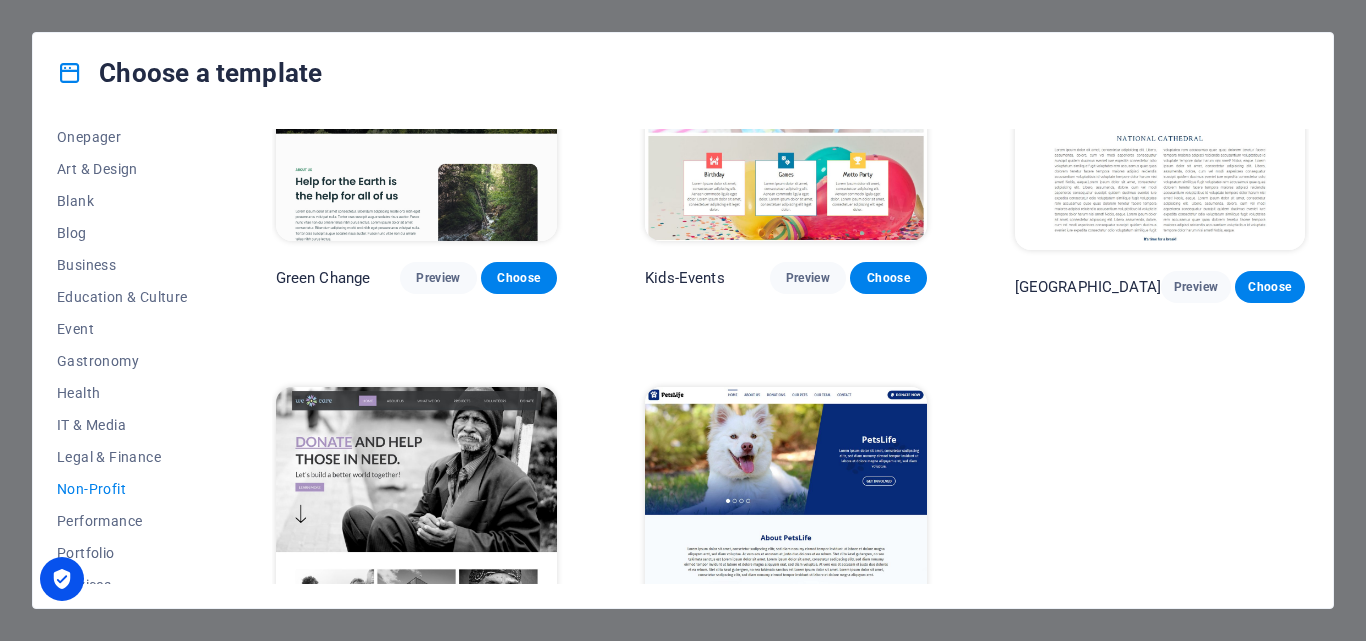 scroll, scrollTop: 67, scrollLeft: 0, axis: vertical 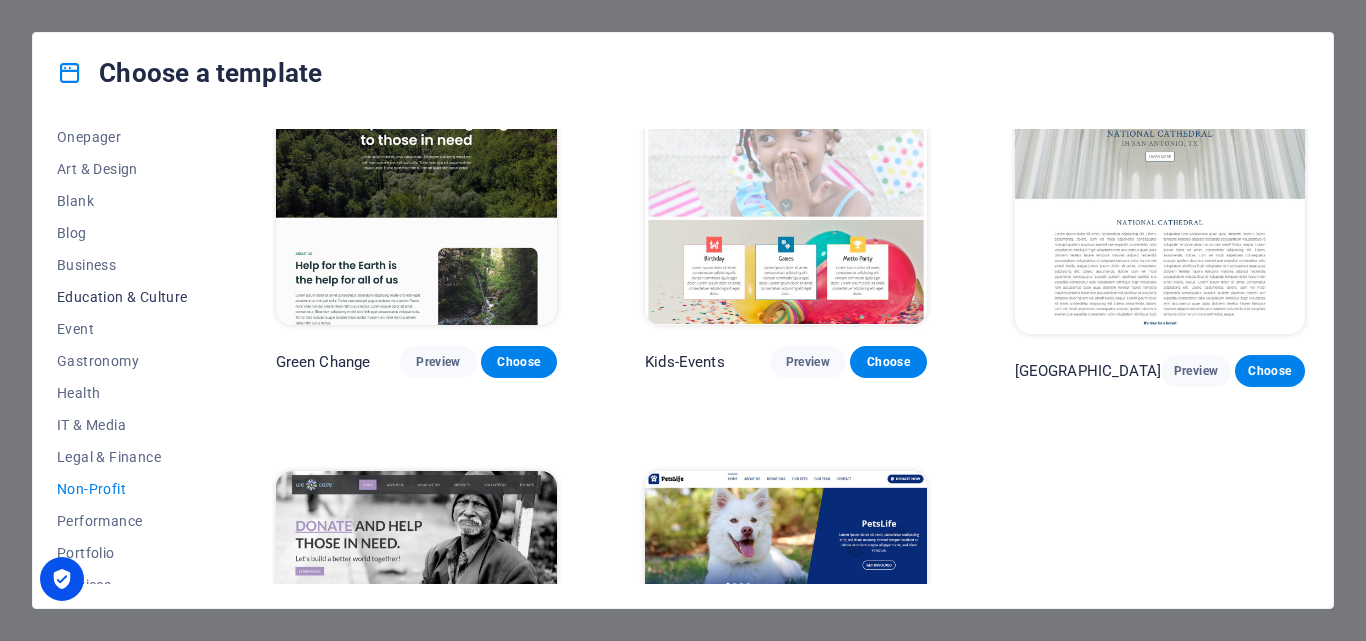 click on "Education & Culture" at bounding box center [122, 297] 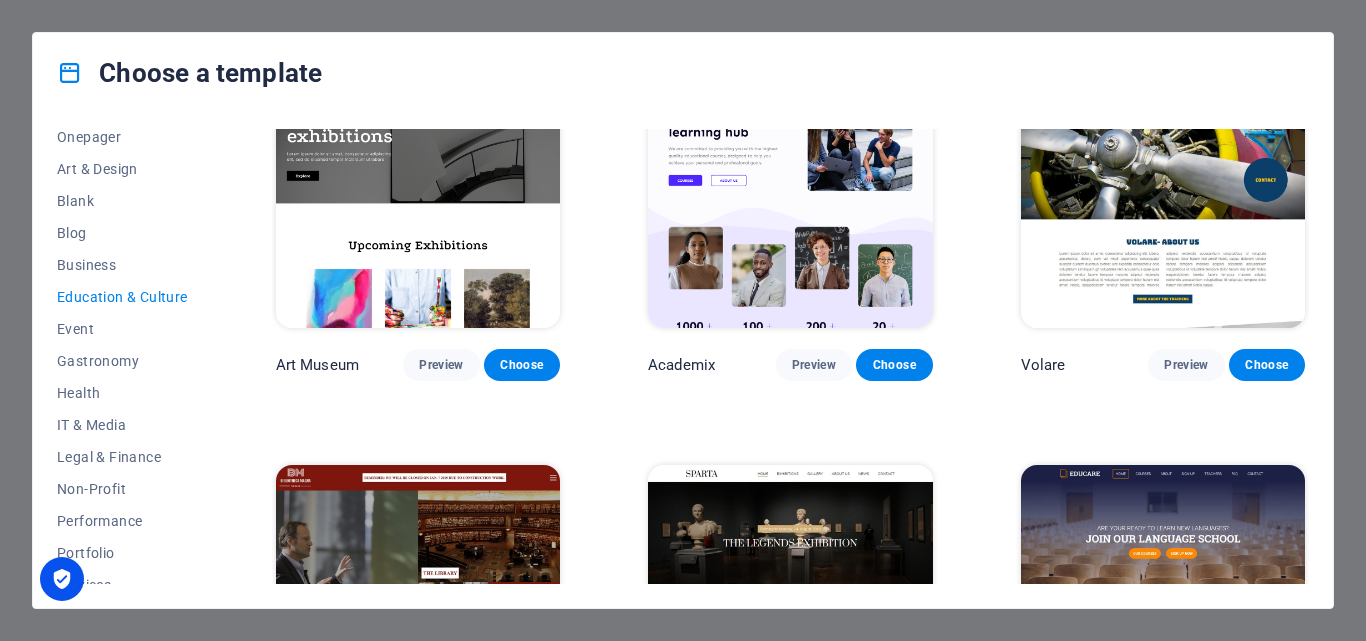 scroll, scrollTop: 0, scrollLeft: 0, axis: both 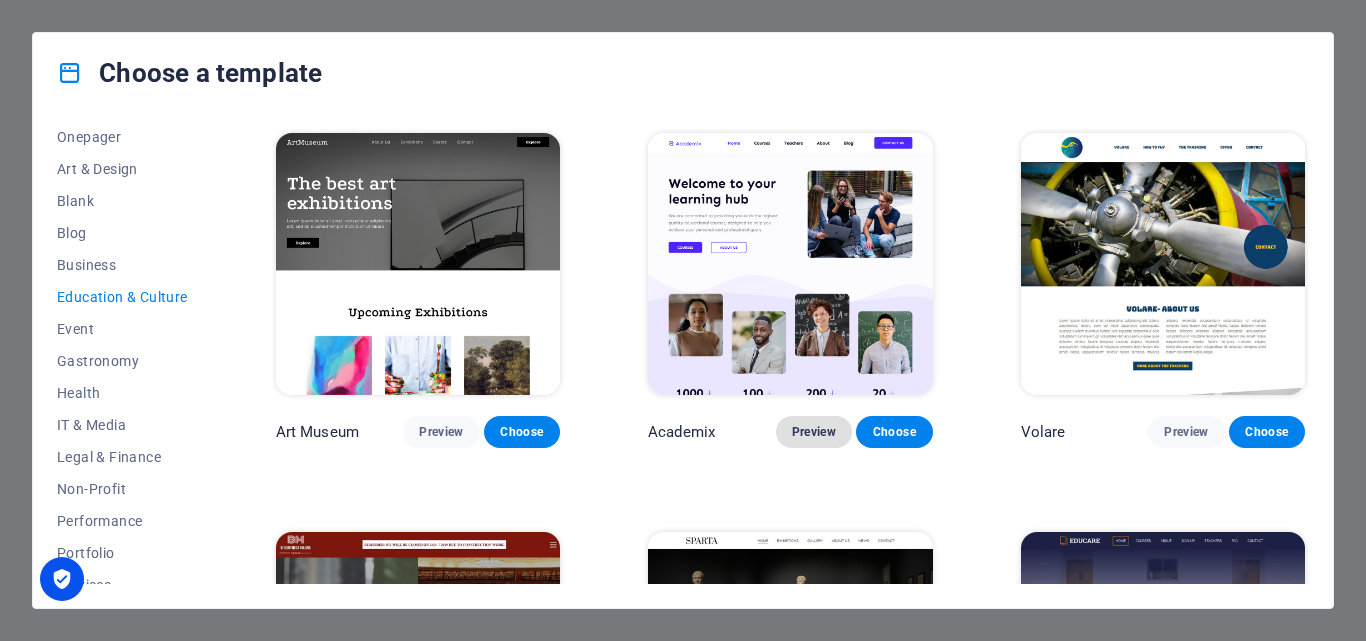 click on "Preview" at bounding box center (814, 432) 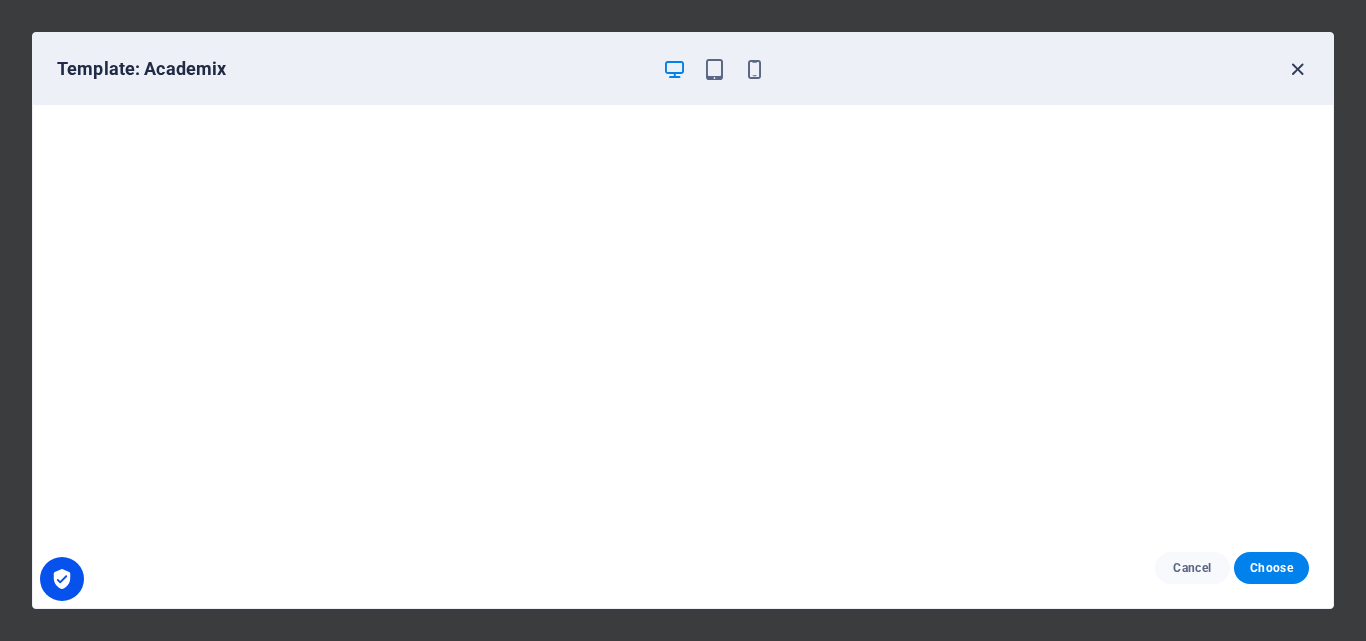 click at bounding box center [1297, 69] 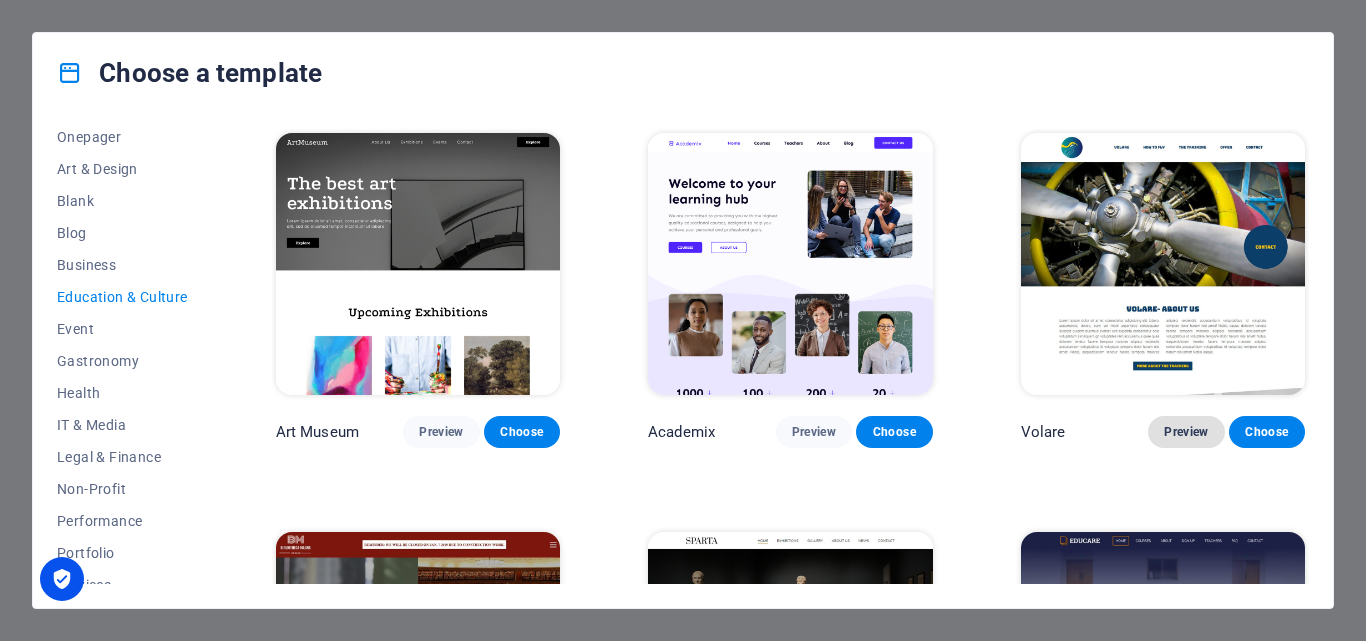 click on "Preview" at bounding box center [1186, 432] 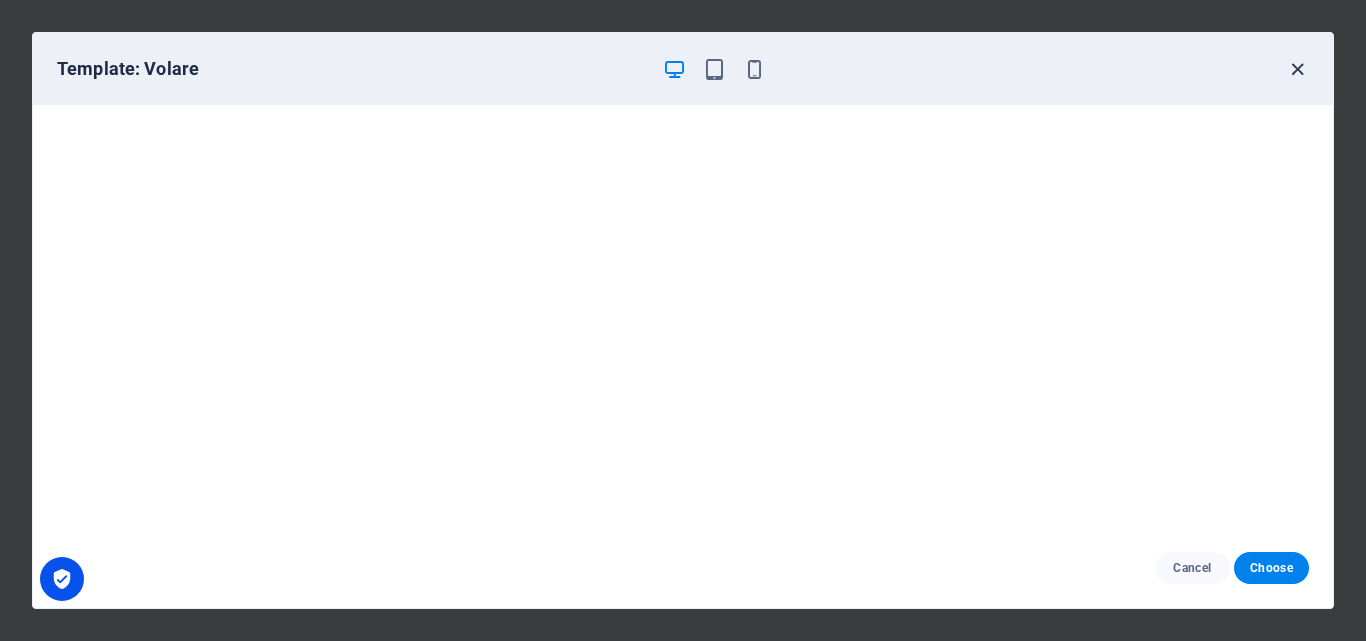 click at bounding box center [1297, 69] 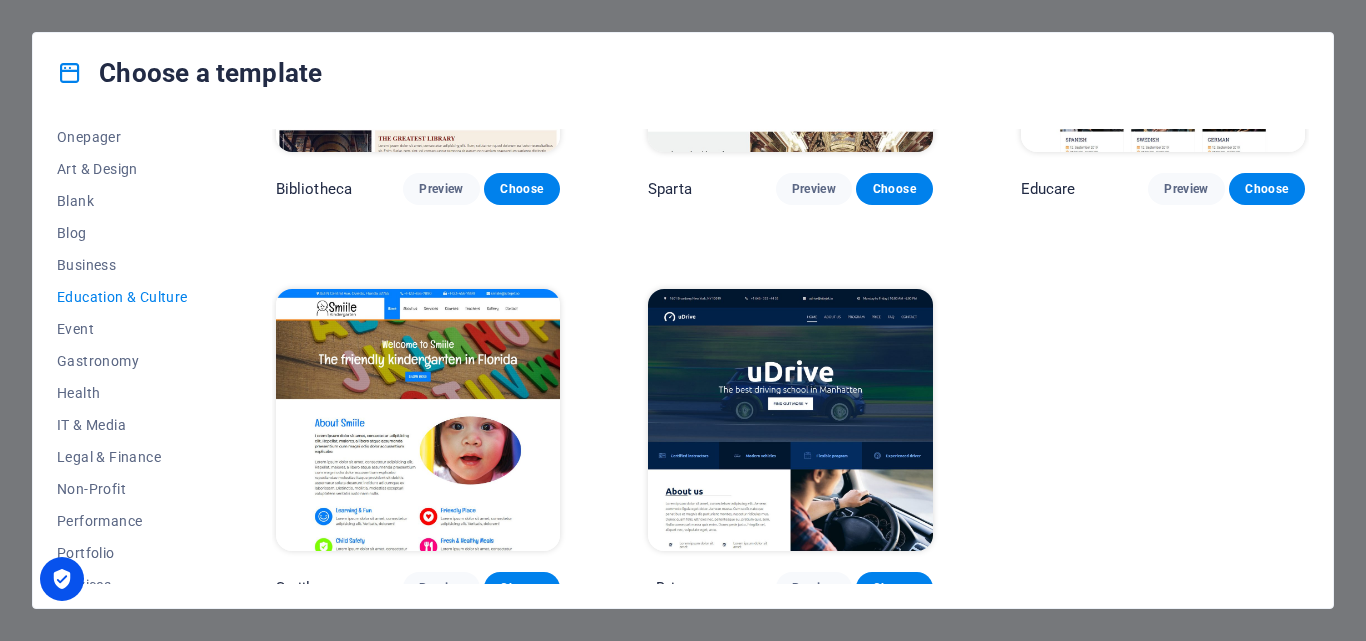 scroll, scrollTop: 655, scrollLeft: 0, axis: vertical 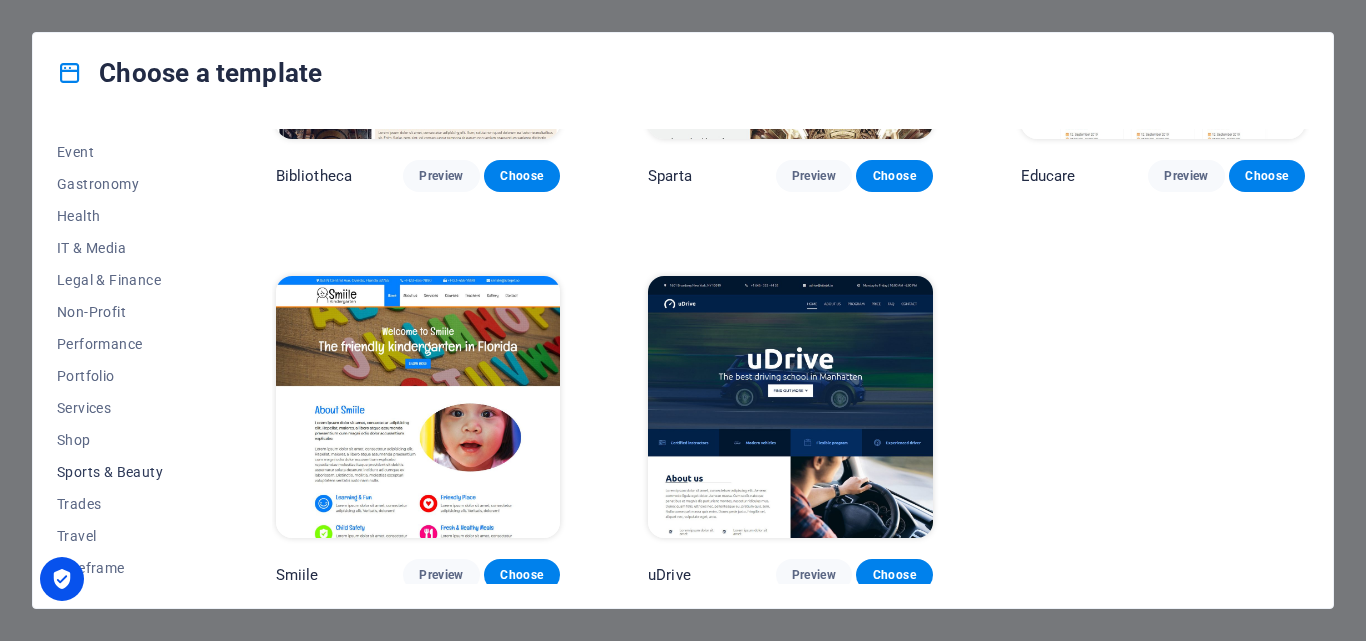 click on "Sports & Beauty" at bounding box center [122, 472] 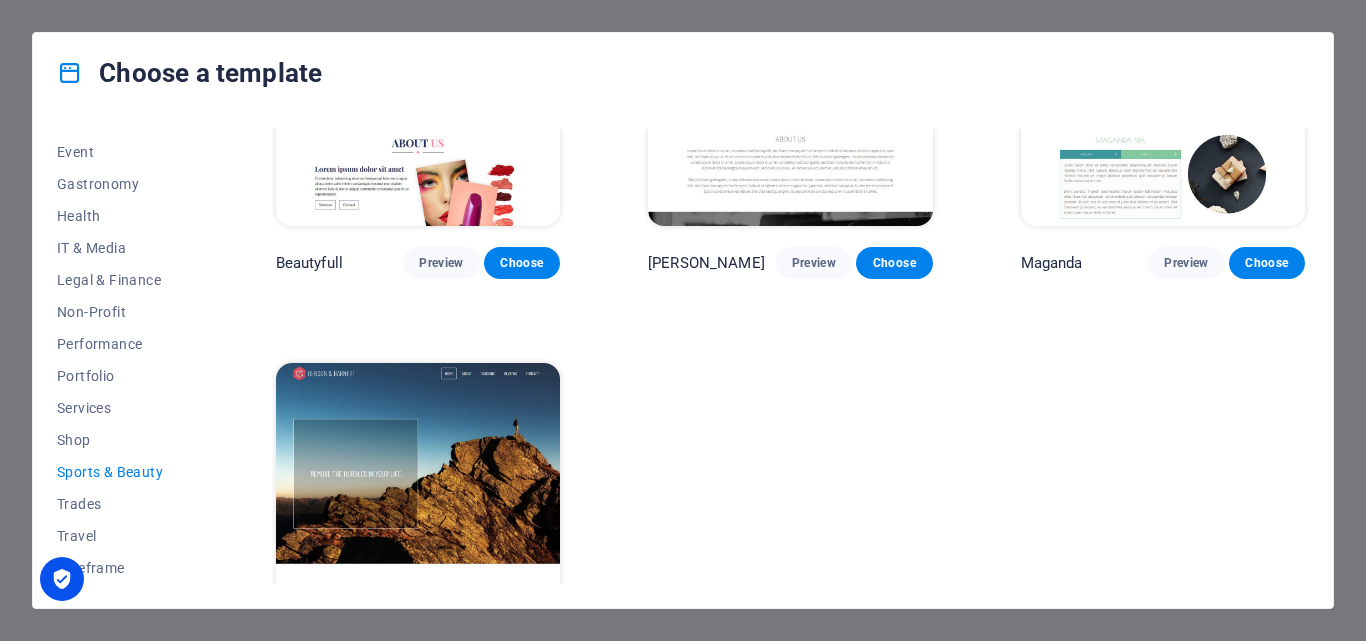 scroll, scrollTop: 1862, scrollLeft: 0, axis: vertical 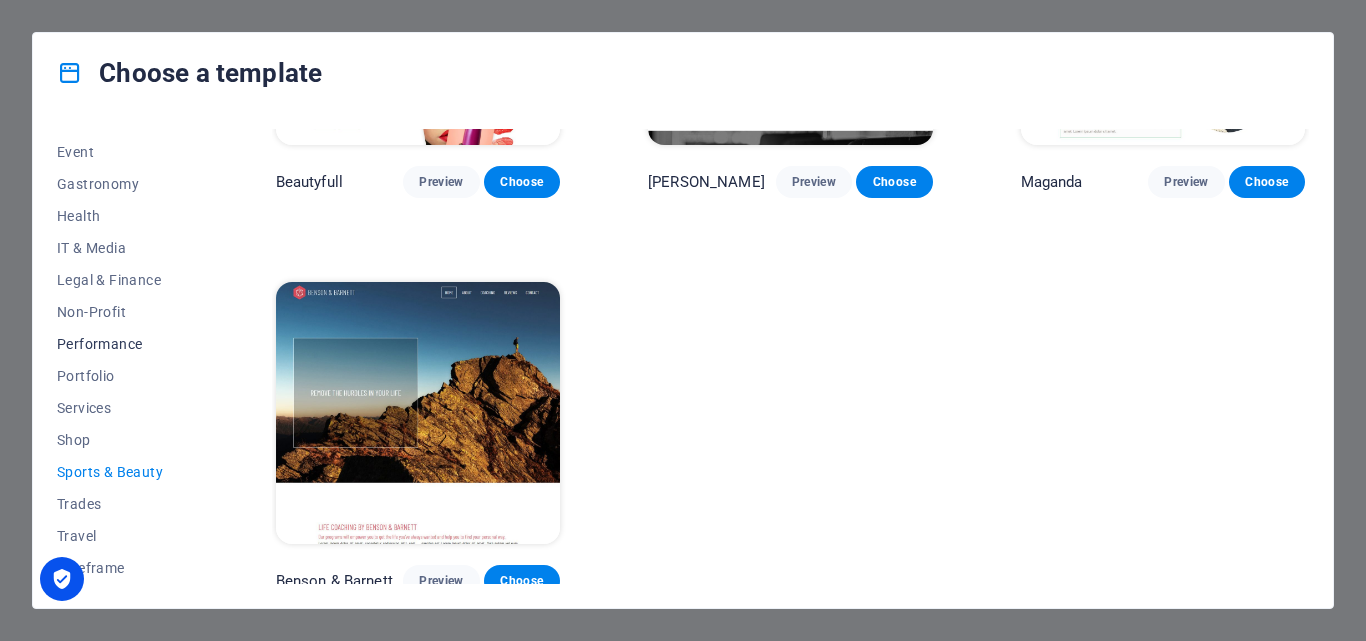 click on "Performance" at bounding box center (122, 344) 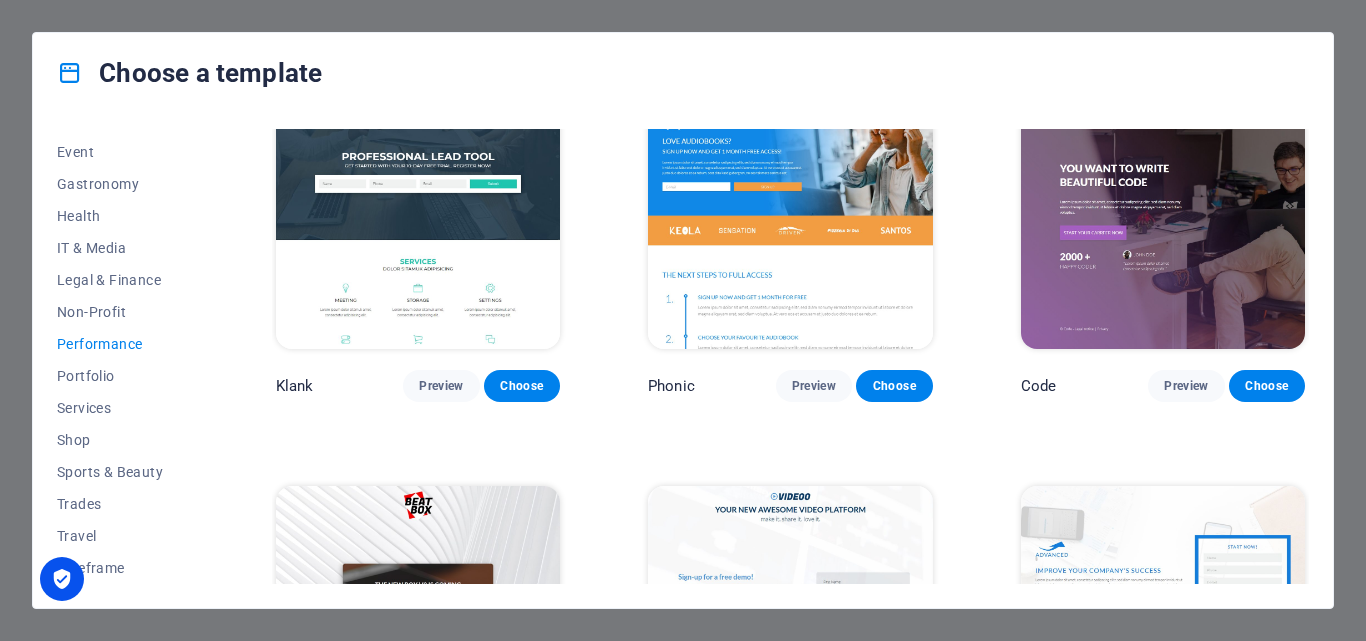 scroll, scrollTop: 0, scrollLeft: 0, axis: both 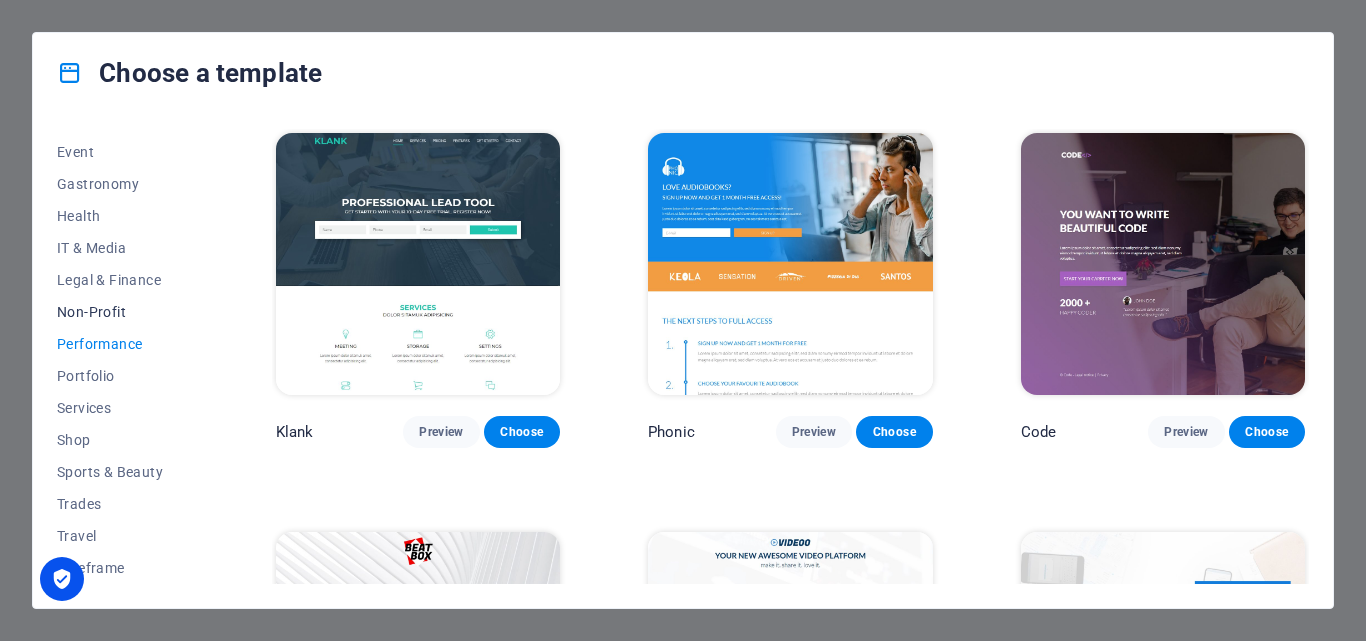 click on "Non-Profit" at bounding box center (122, 312) 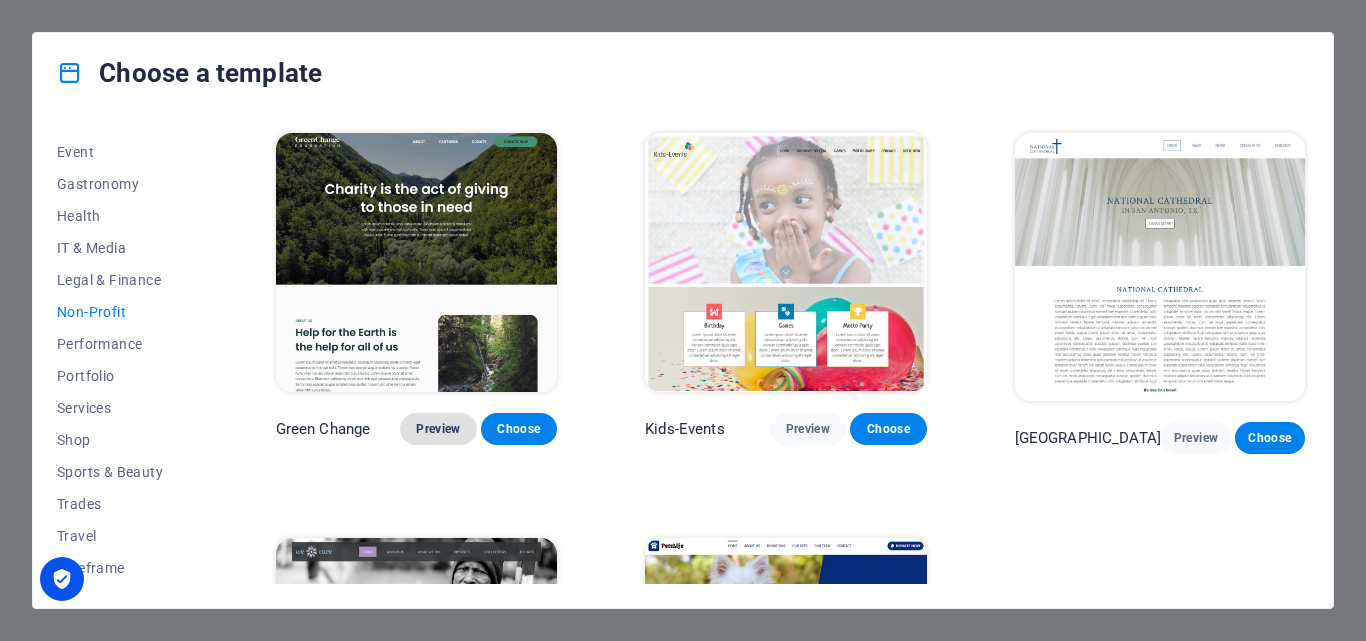 click on "Preview" at bounding box center [438, 429] 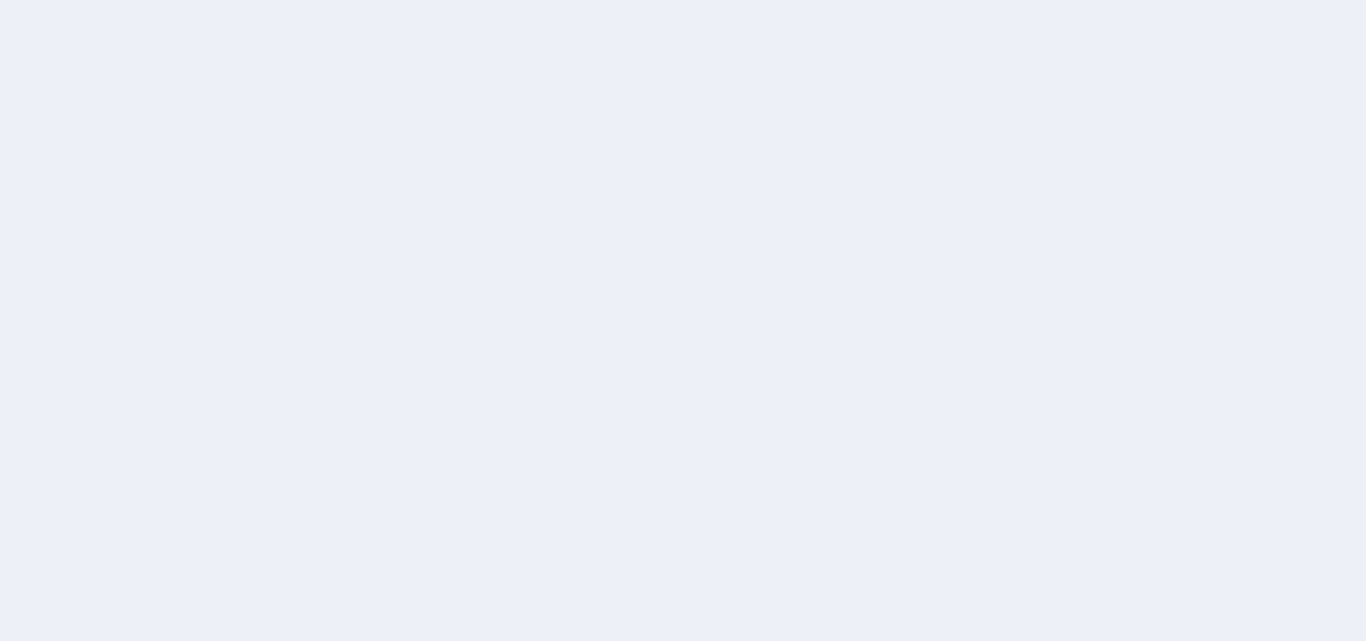 scroll, scrollTop: 0, scrollLeft: 0, axis: both 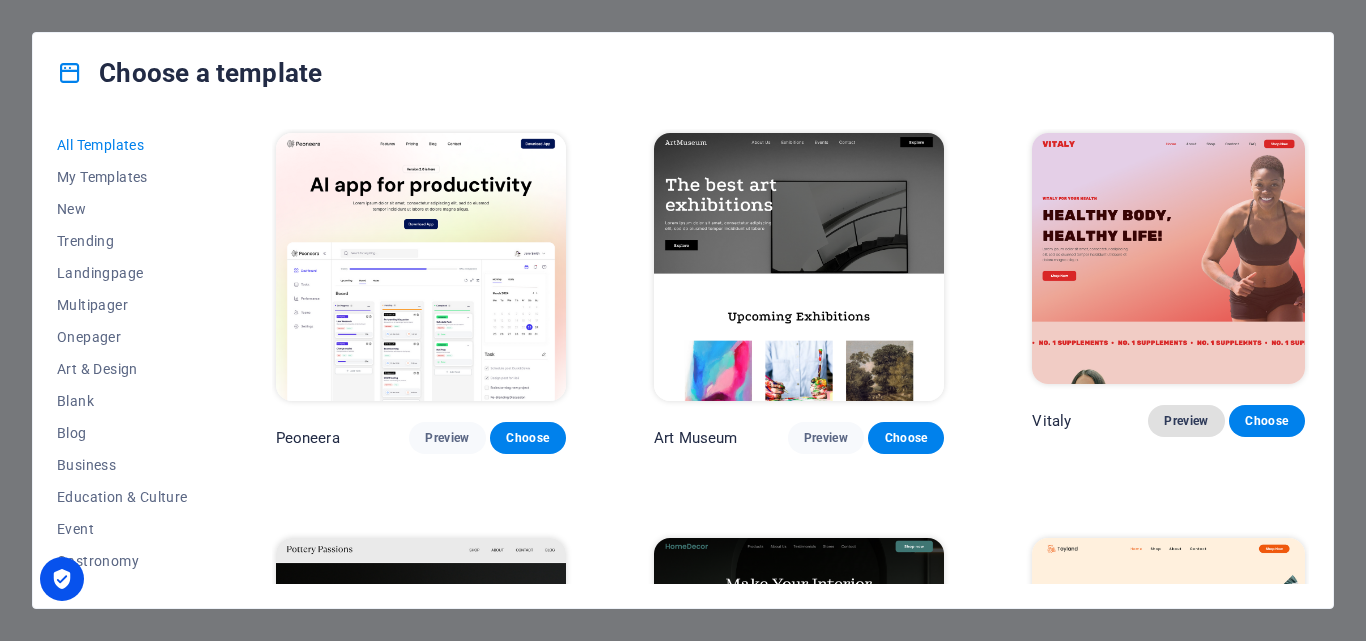 click on "Preview" at bounding box center [1186, 421] 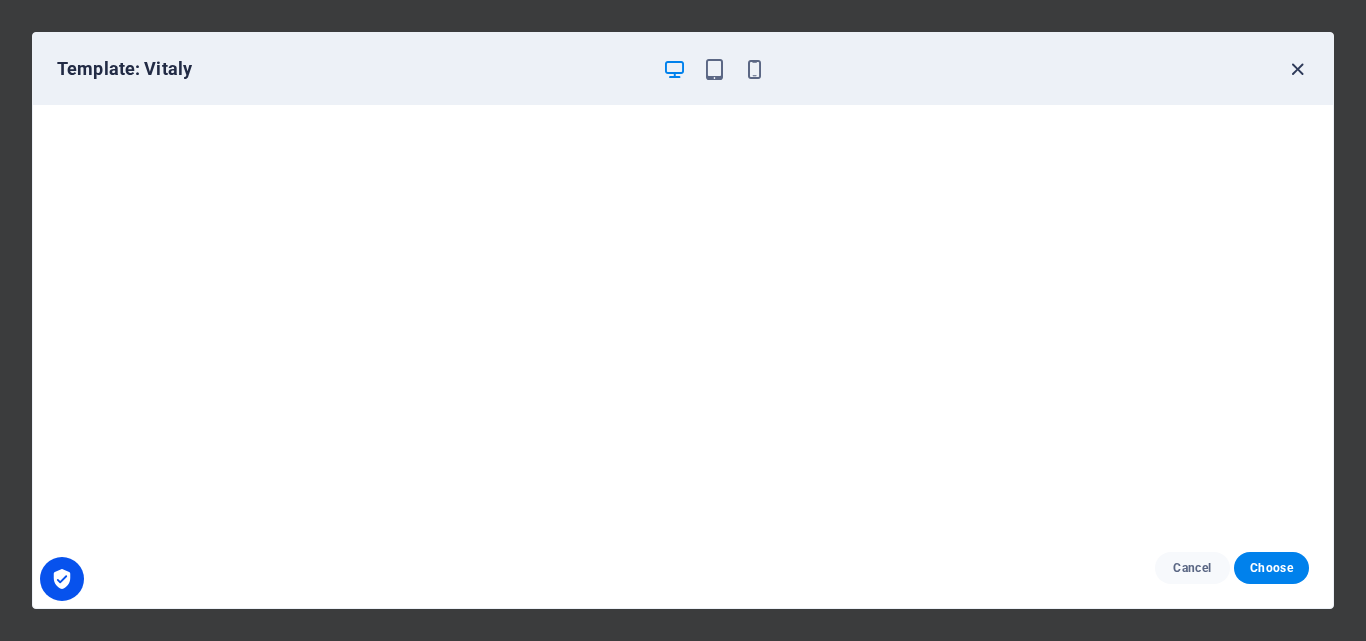 click at bounding box center (1297, 69) 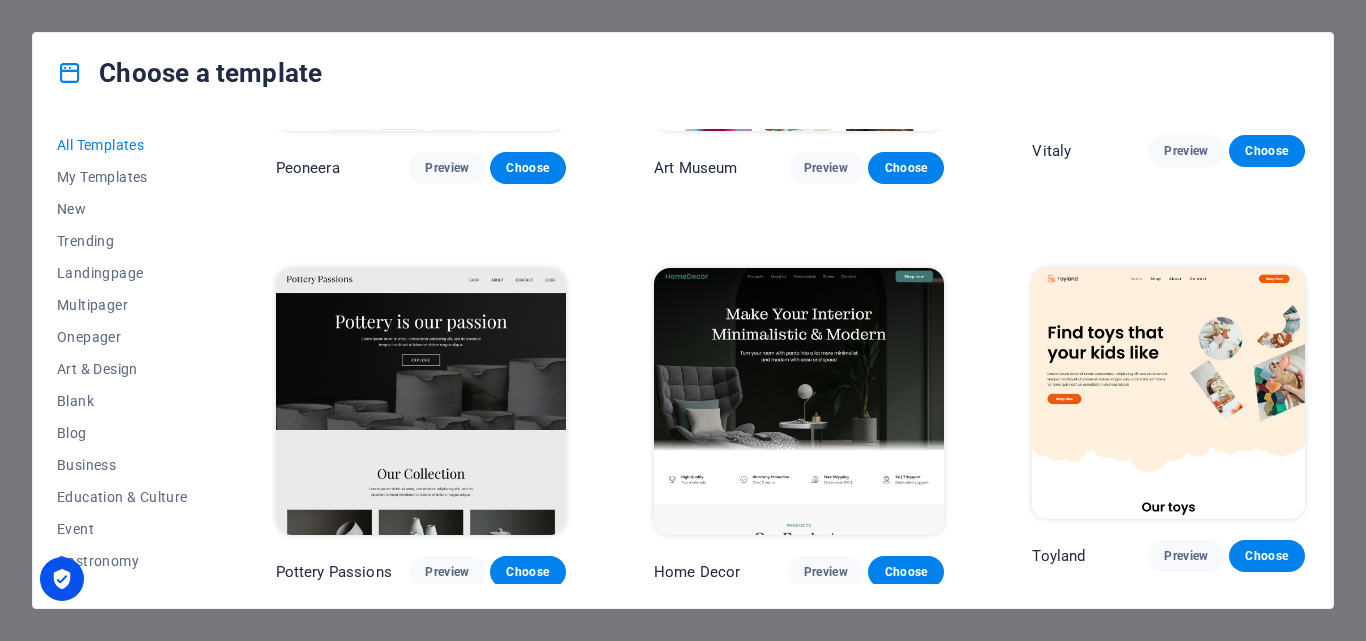 scroll, scrollTop: 500, scrollLeft: 0, axis: vertical 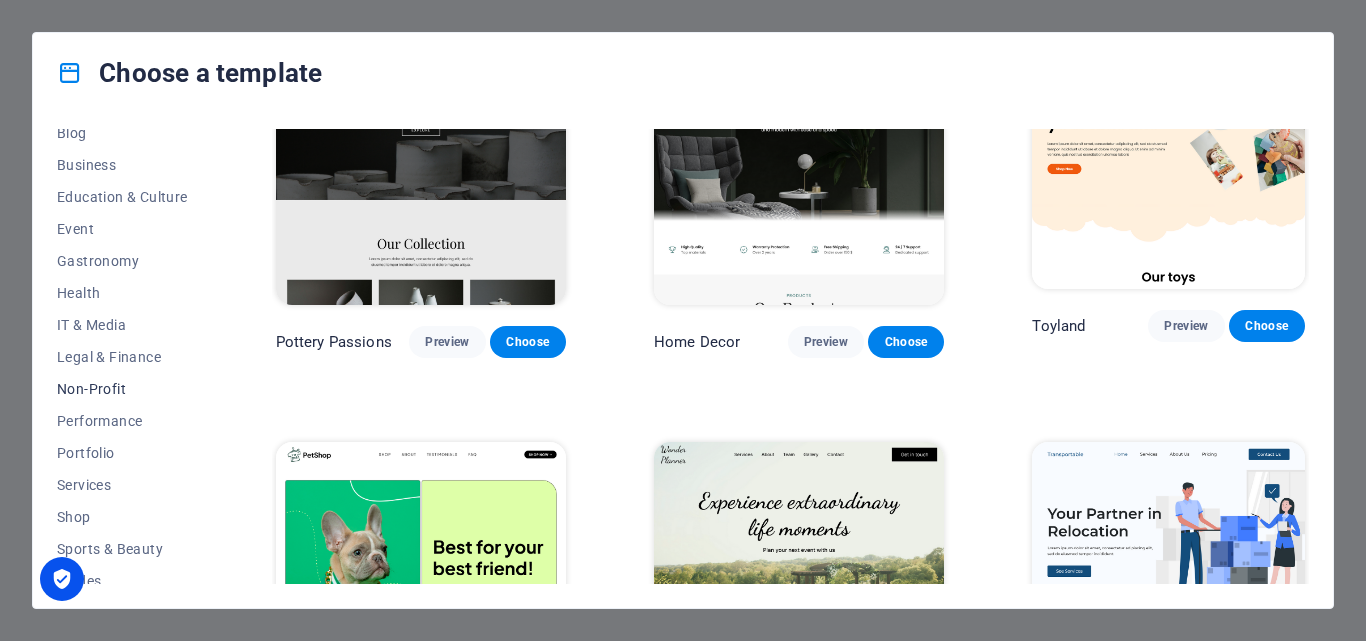 click on "Non-Profit" at bounding box center (122, 389) 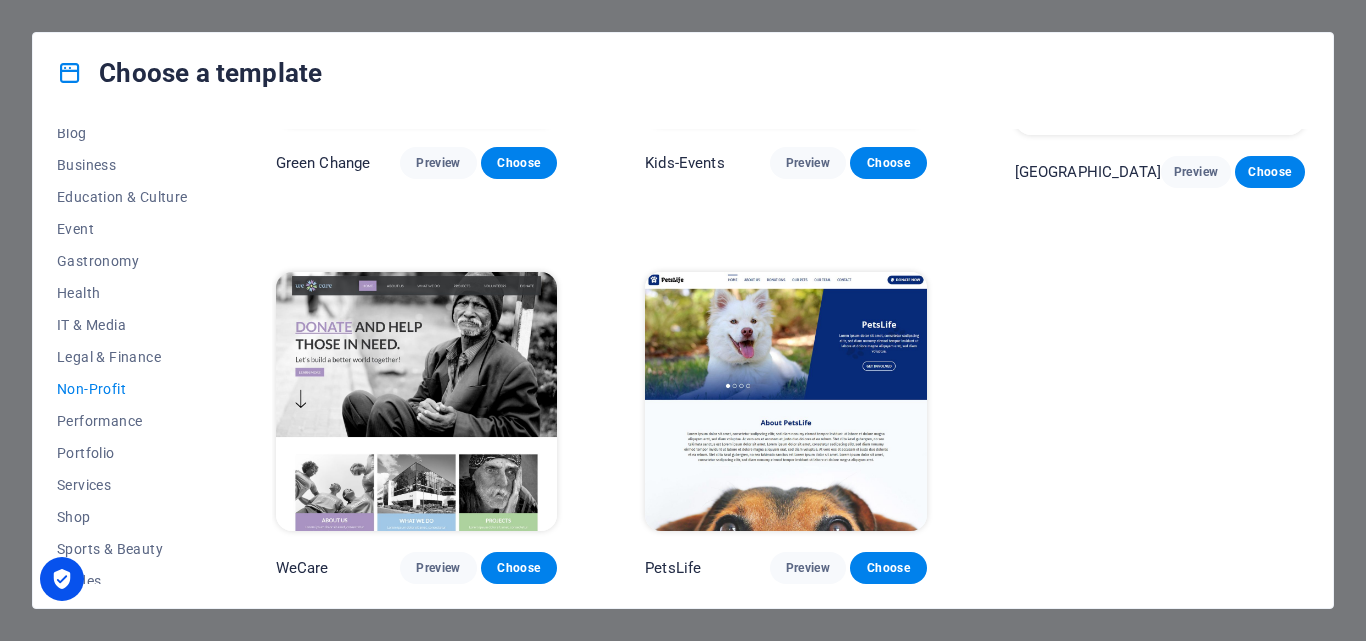 scroll, scrollTop: 267, scrollLeft: 0, axis: vertical 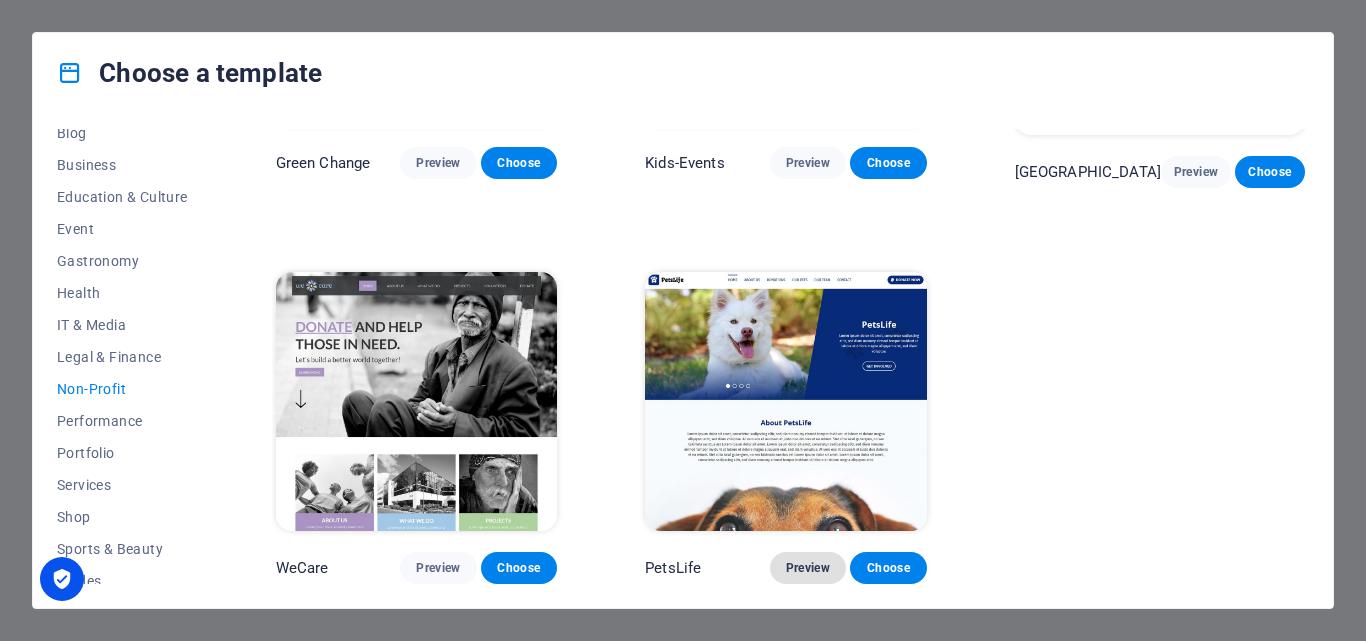 click on "Preview" at bounding box center [808, 568] 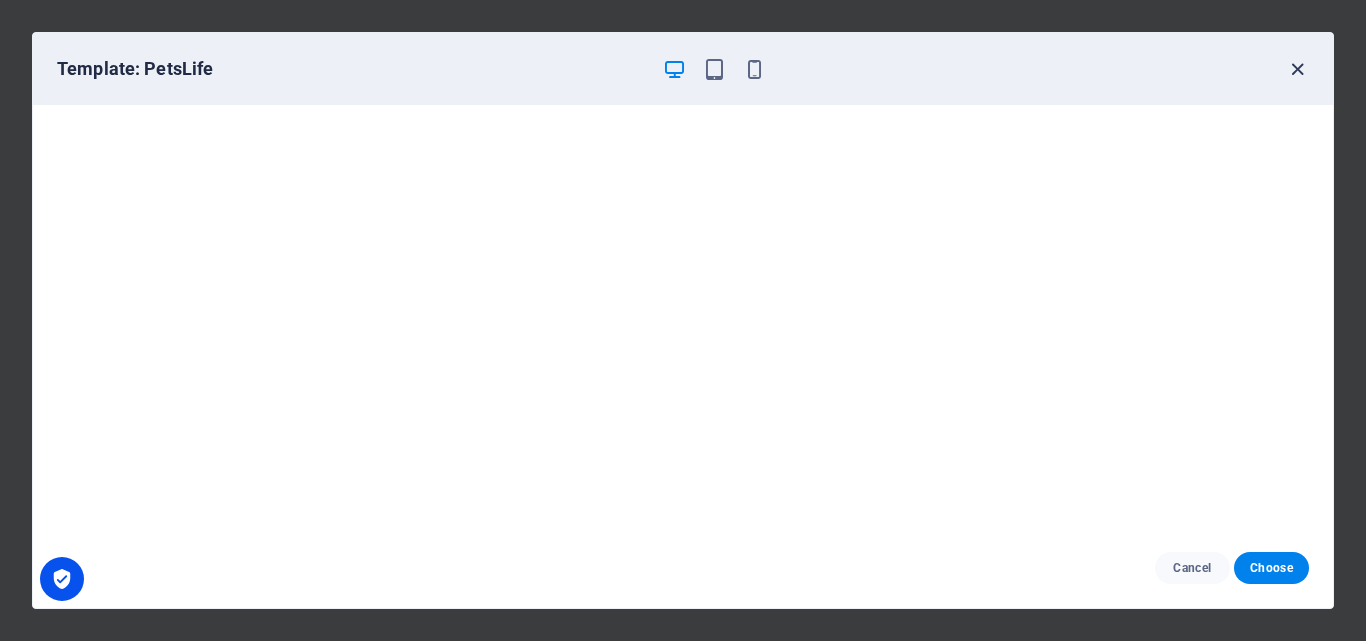click at bounding box center [1297, 69] 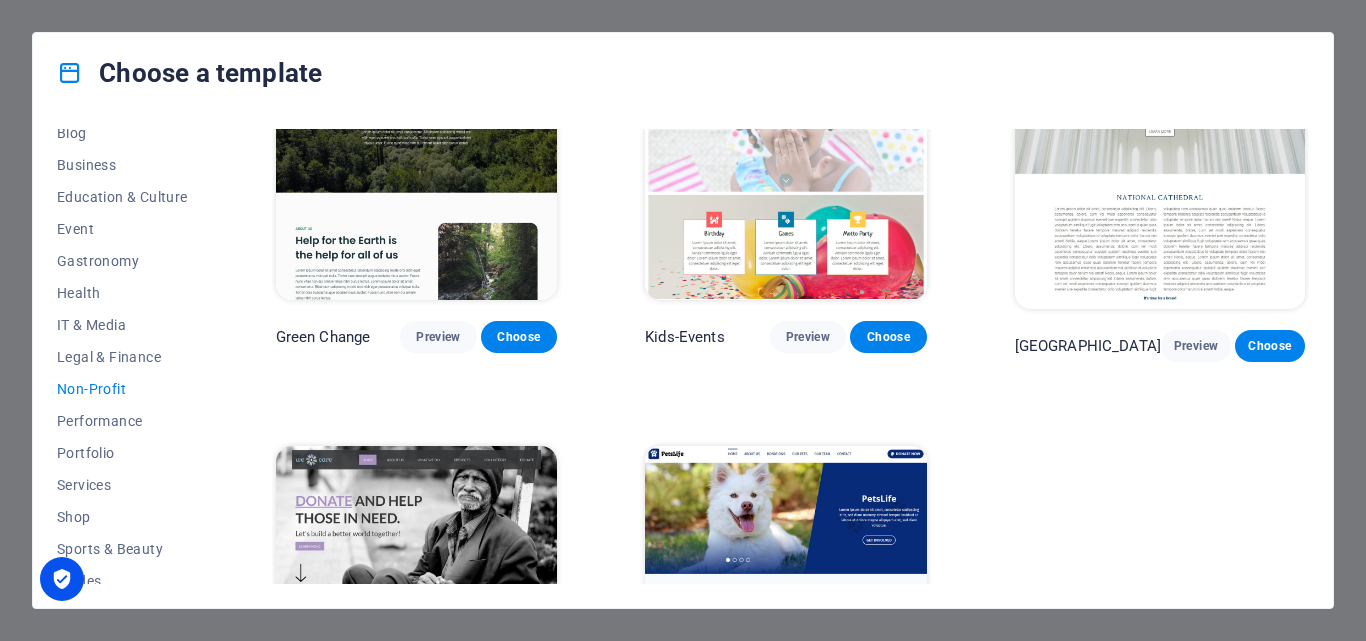 scroll, scrollTop: 0, scrollLeft: 0, axis: both 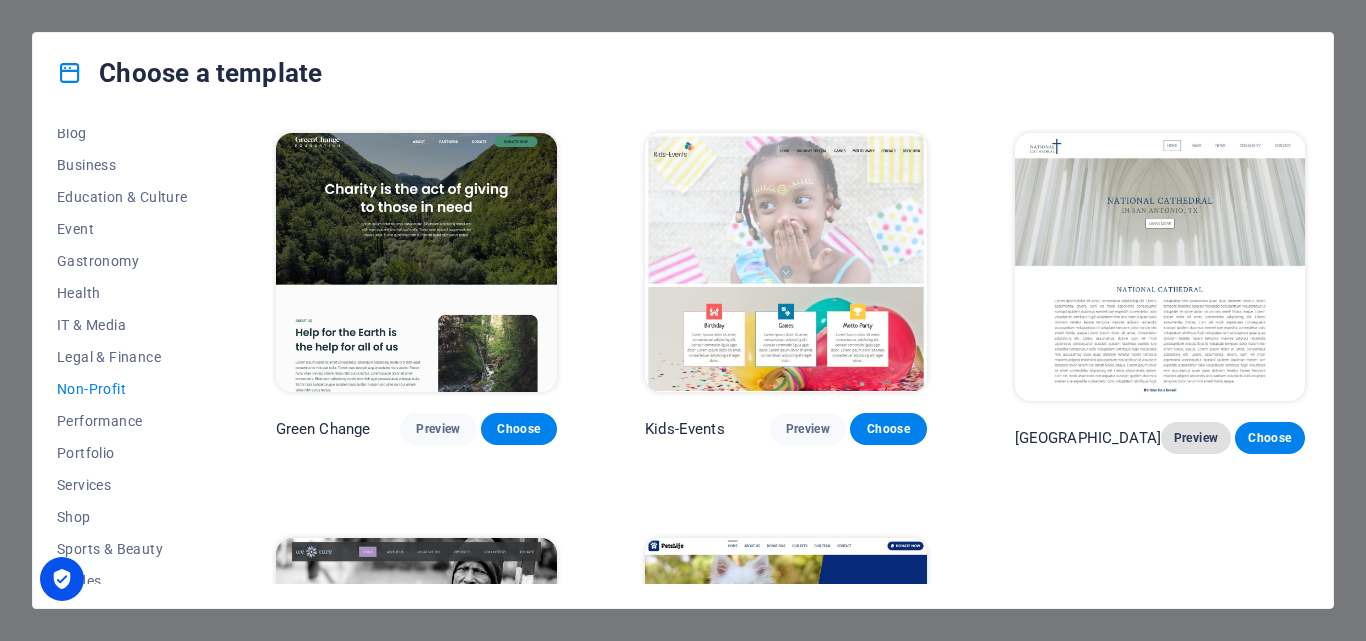 click on "Preview" at bounding box center (1196, 438) 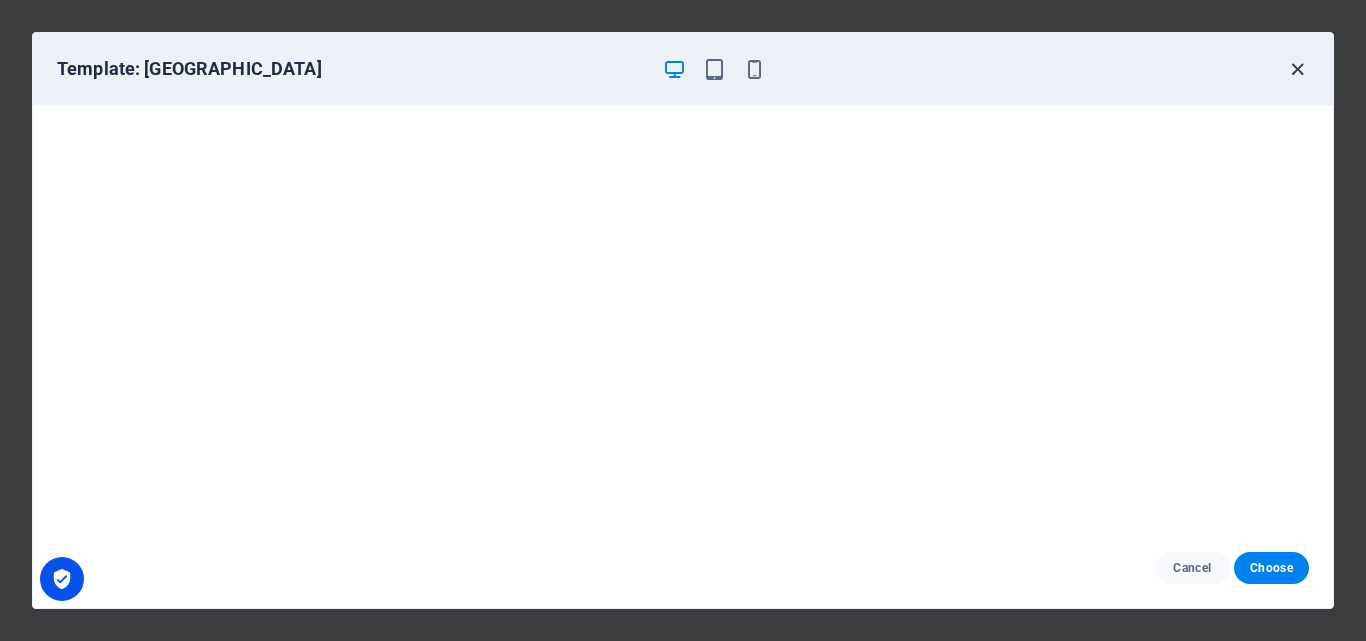 click at bounding box center [1297, 69] 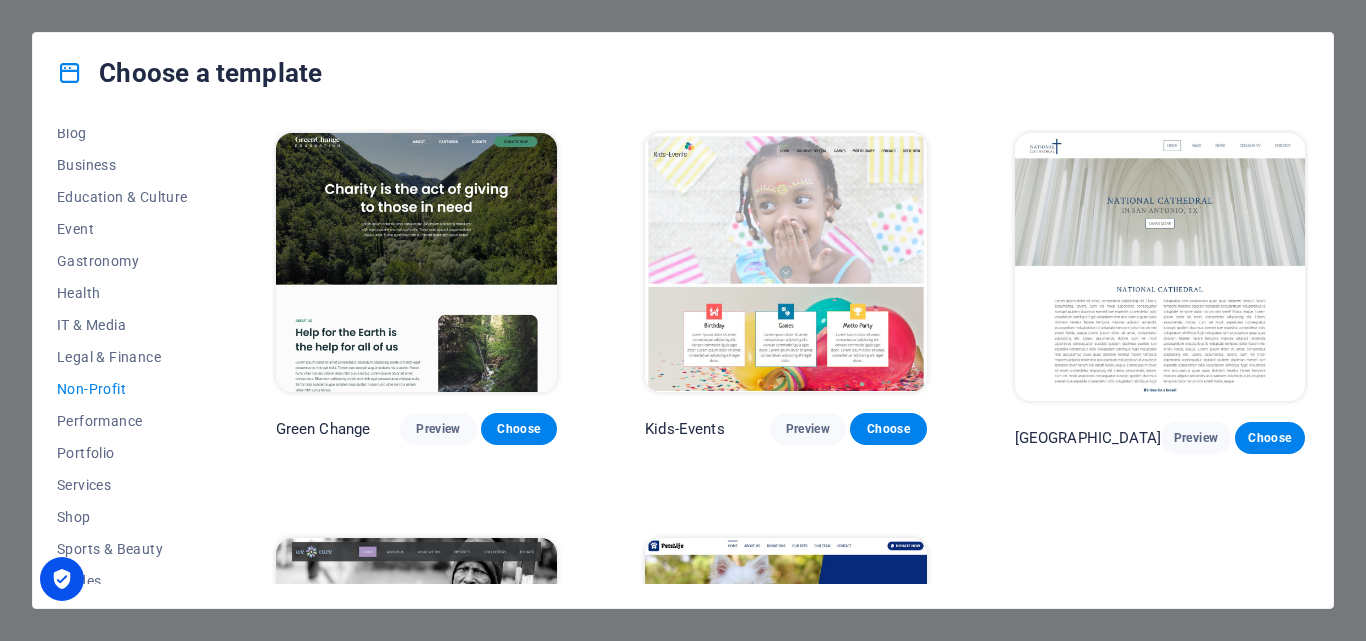 click at bounding box center [1160, 267] 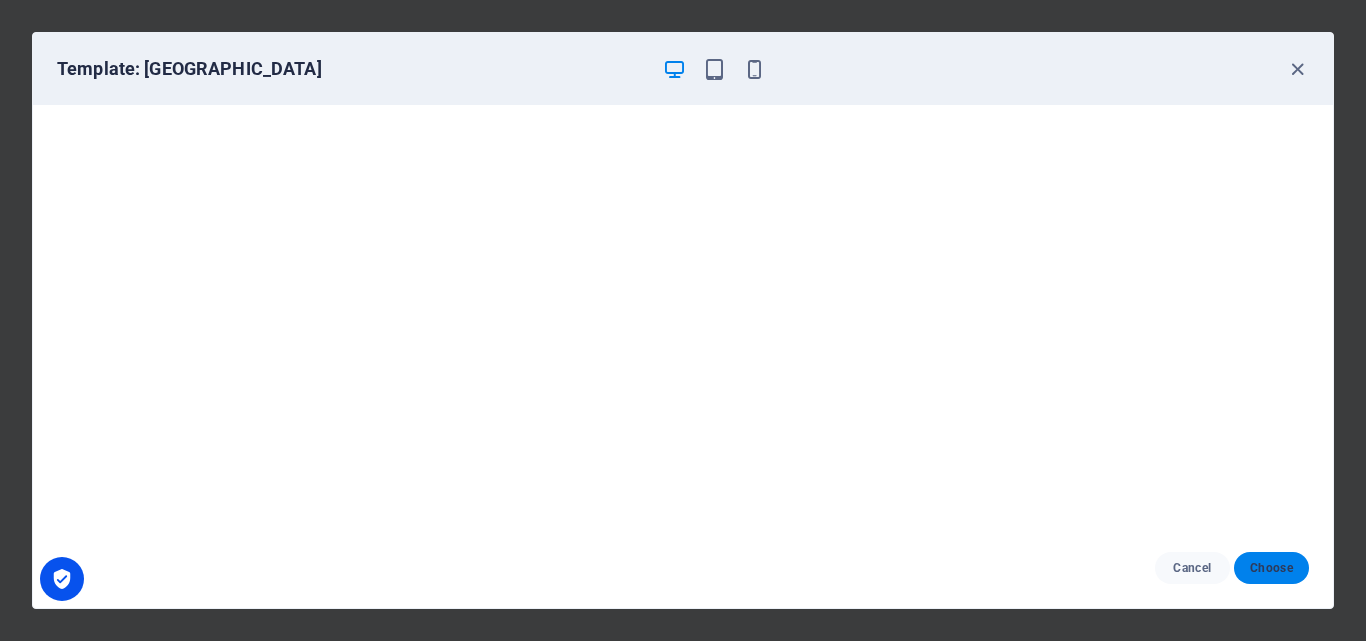 click on "Choose" at bounding box center (1271, 568) 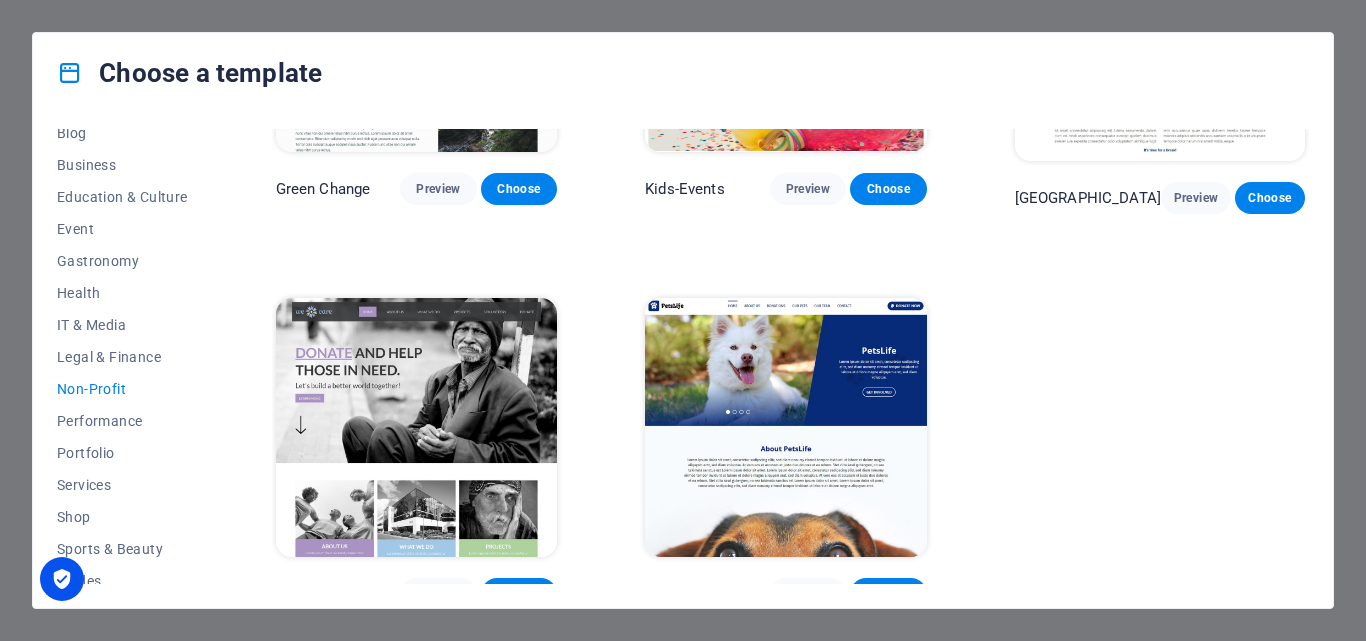 scroll, scrollTop: 267, scrollLeft: 0, axis: vertical 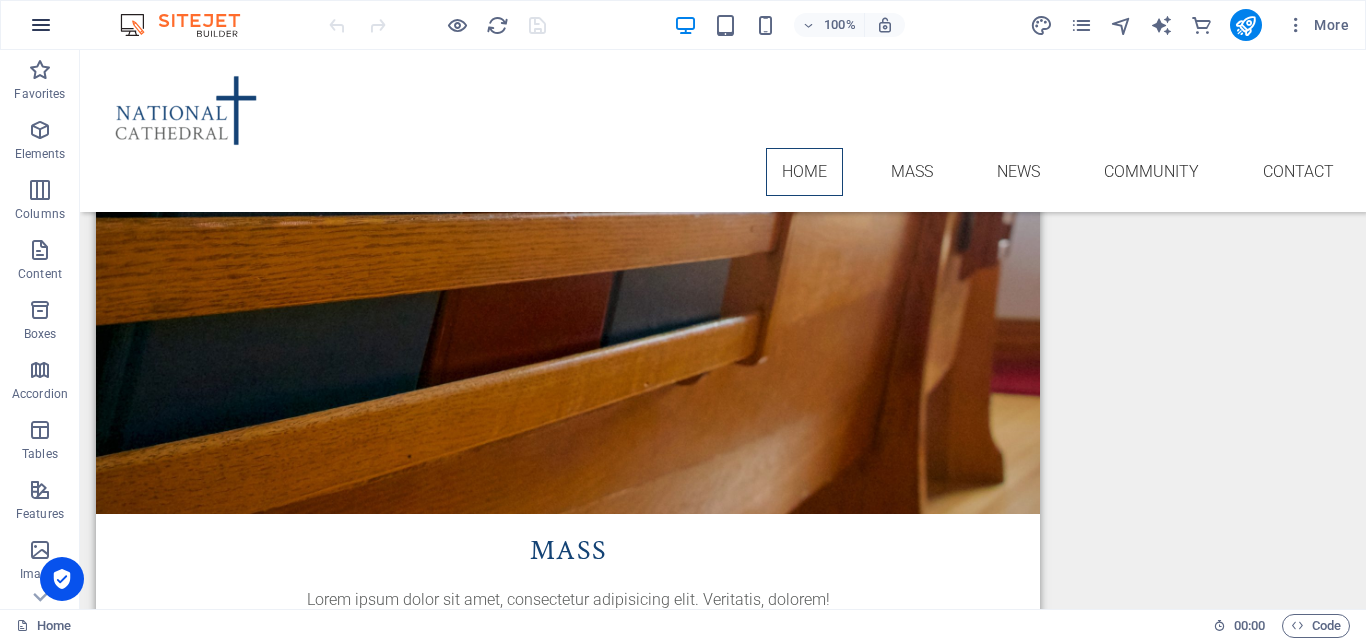 click at bounding box center [41, 25] 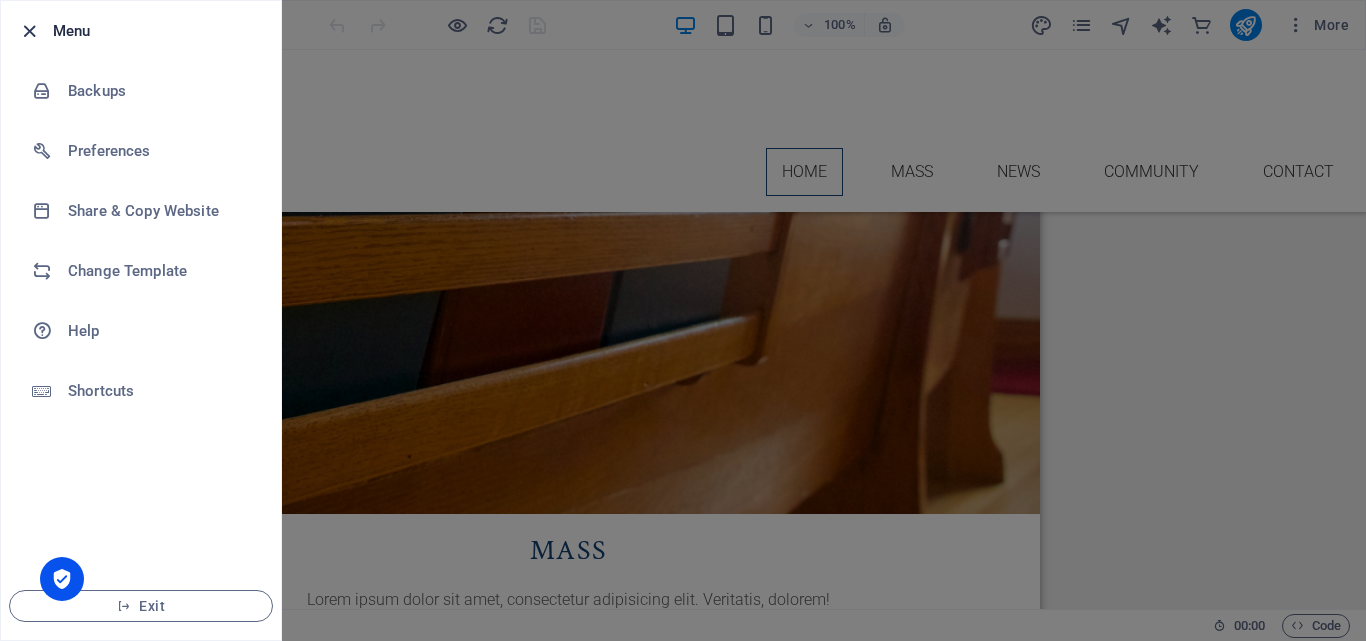 click at bounding box center (29, 31) 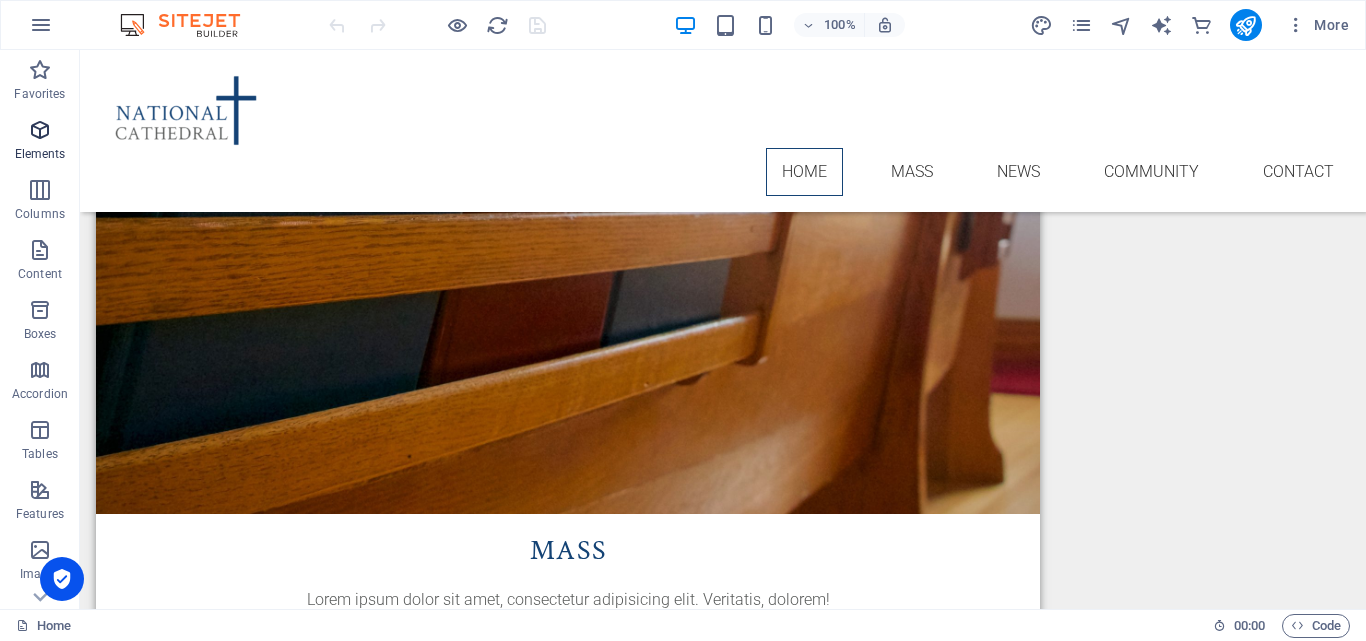 click on "Elements" at bounding box center [40, 154] 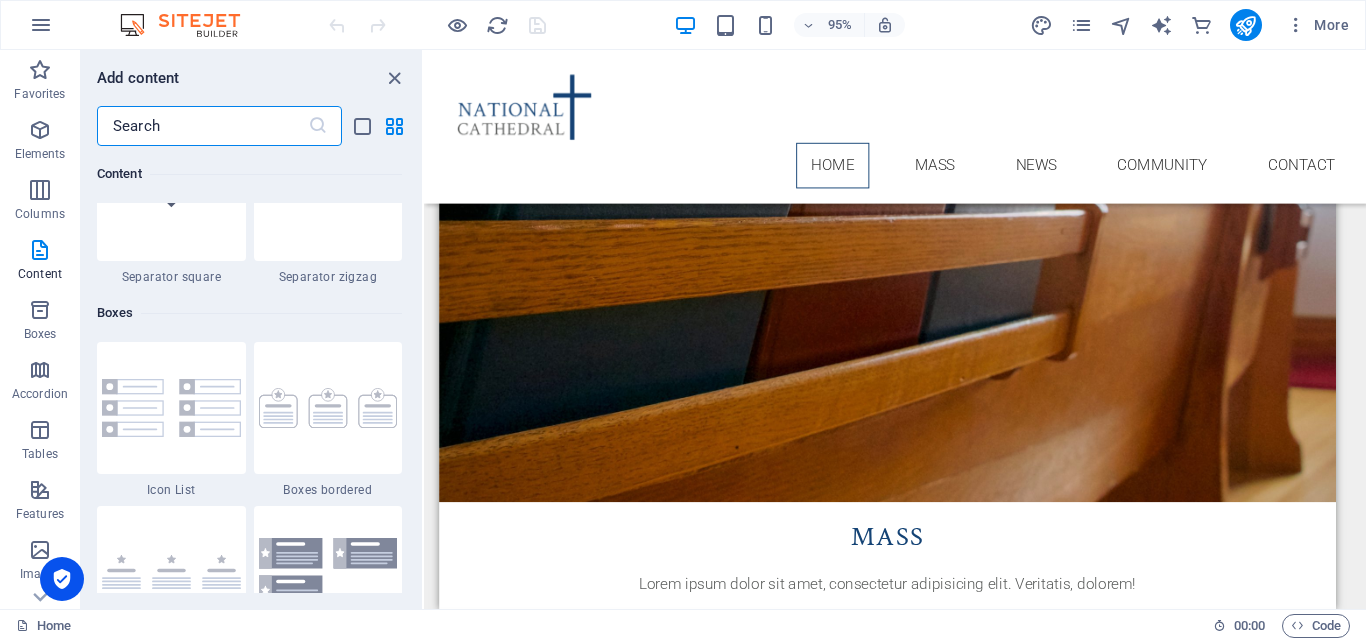 scroll, scrollTop: 5613, scrollLeft: 0, axis: vertical 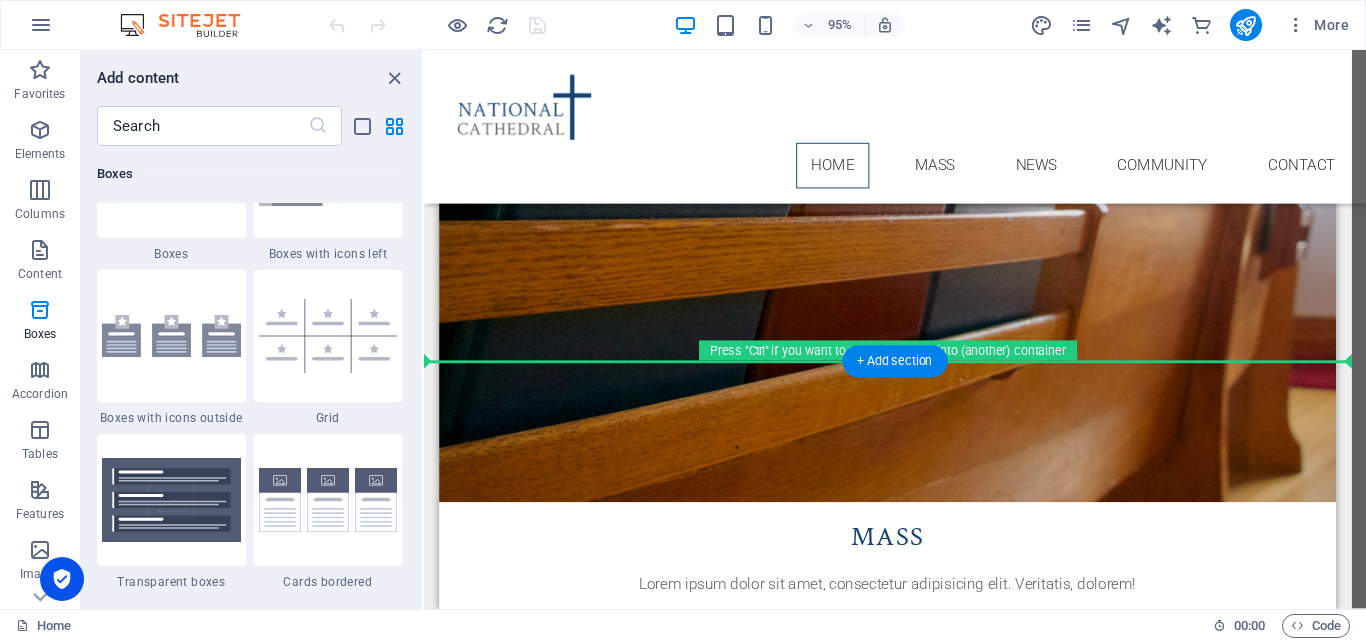 click on "You need to talk? Lorem ipsum dolor sit amet, consectetur adipisicing elit. Repellat, maiores, a libero atque assumenda praesentium cum magni odio dolor accusantium explicabo repudiandae molestiae itaque provident sit debitis aspernatur soluta deserunt incidunt ad cumque ex laboriosam. Distinctio, mollitia, molestias excepturi voluptatem veritatis iusto nam nulla. Please contact me –  Contact" at bounding box center (920, 2666) 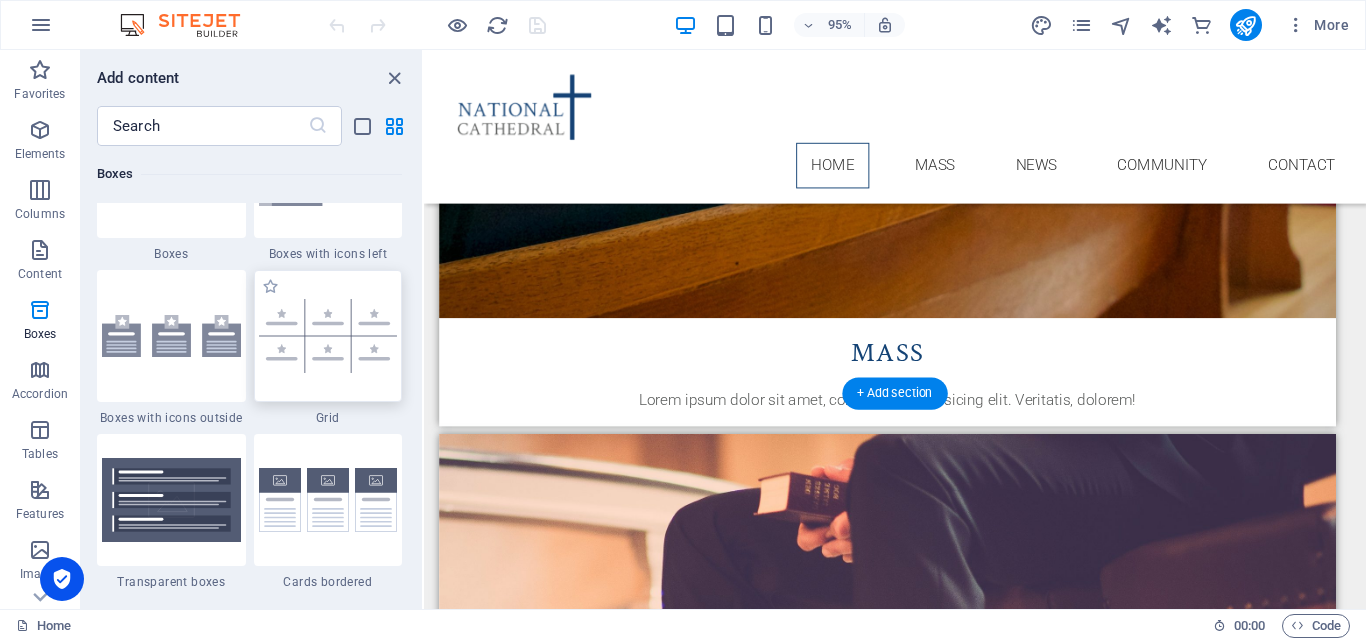 scroll, scrollTop: 2542, scrollLeft: 0, axis: vertical 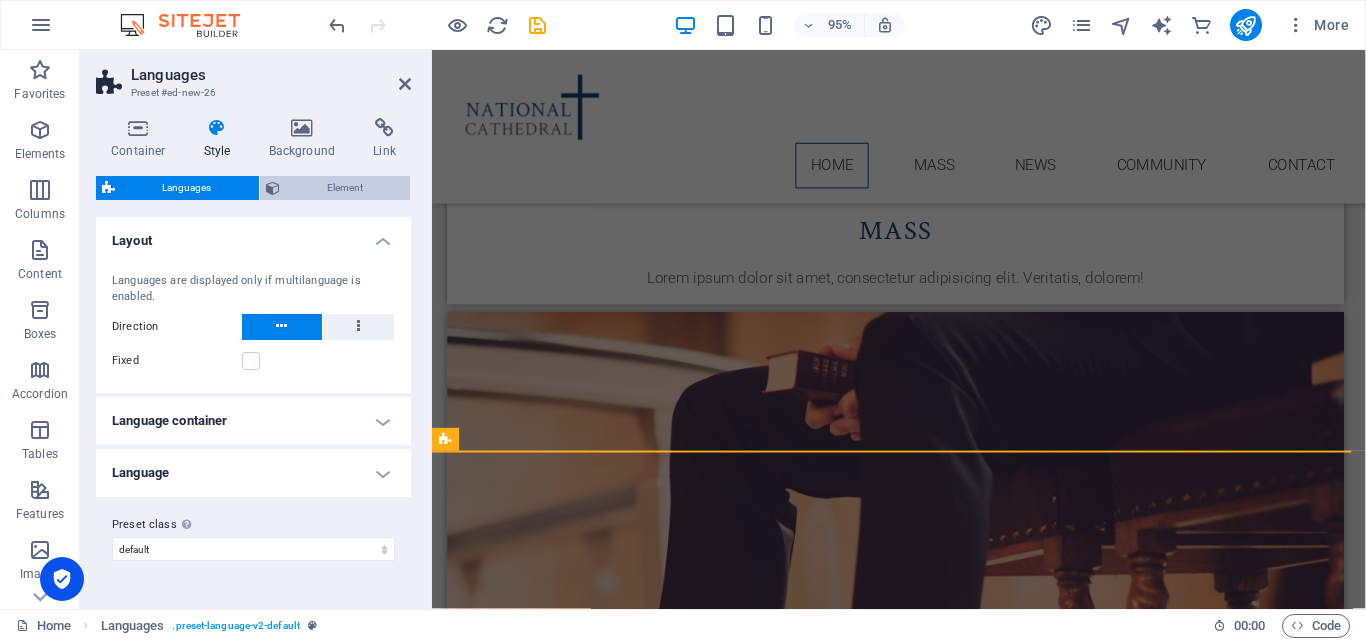 click on "Element" at bounding box center (345, 188) 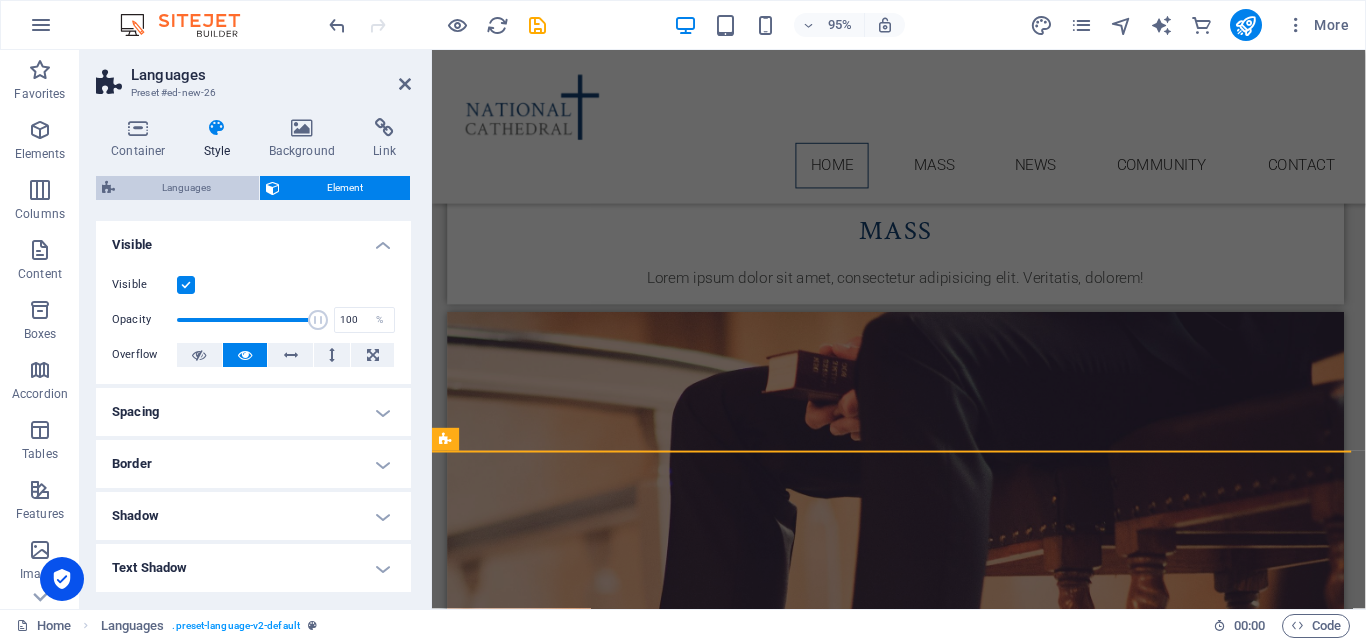 click on "Languages" at bounding box center (187, 188) 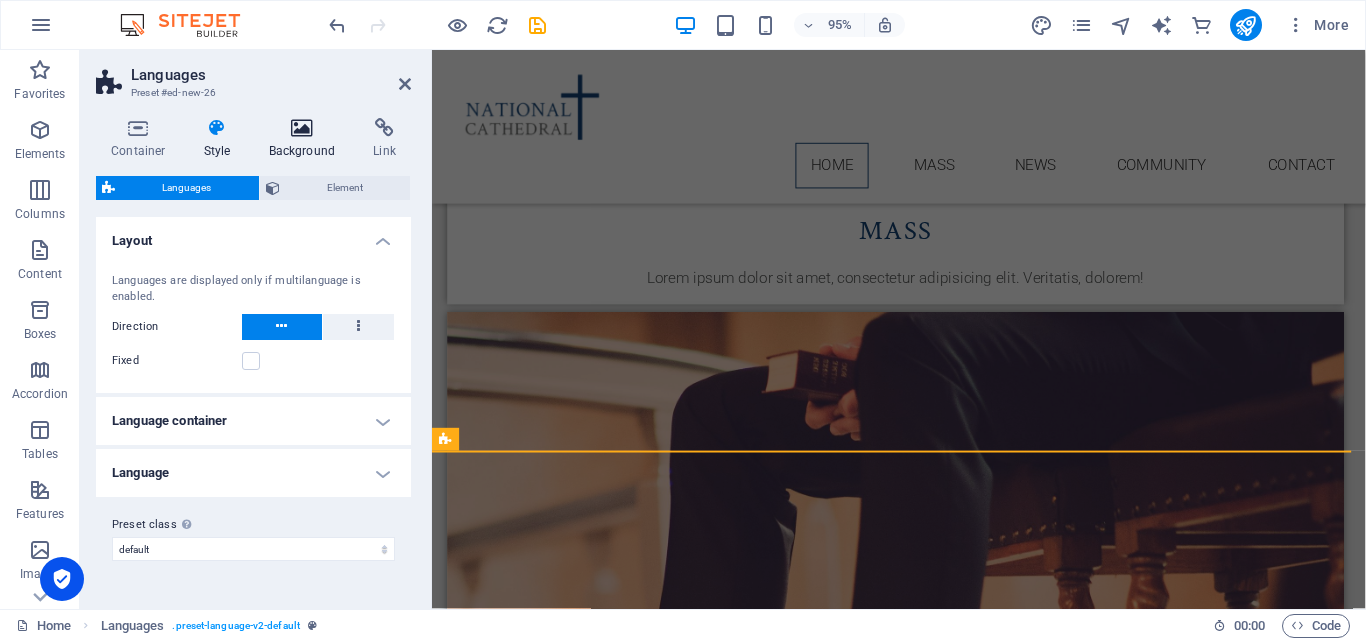 click at bounding box center [302, 128] 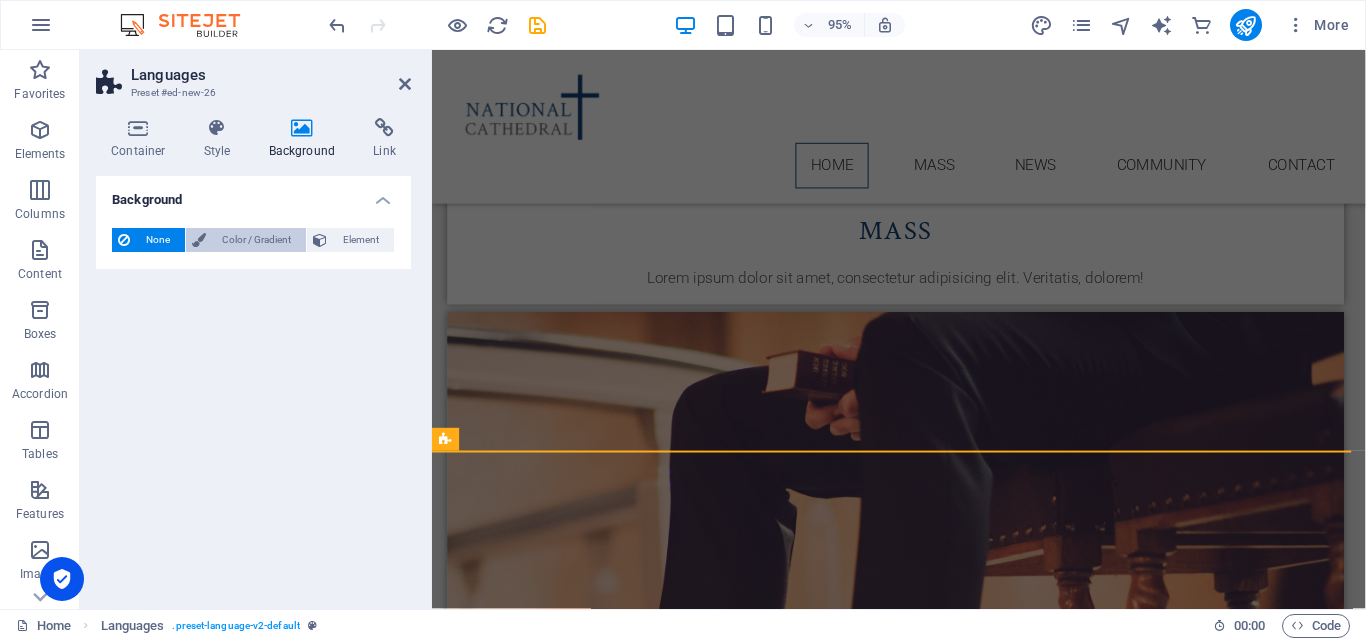 click on "Color / Gradient" at bounding box center [256, 240] 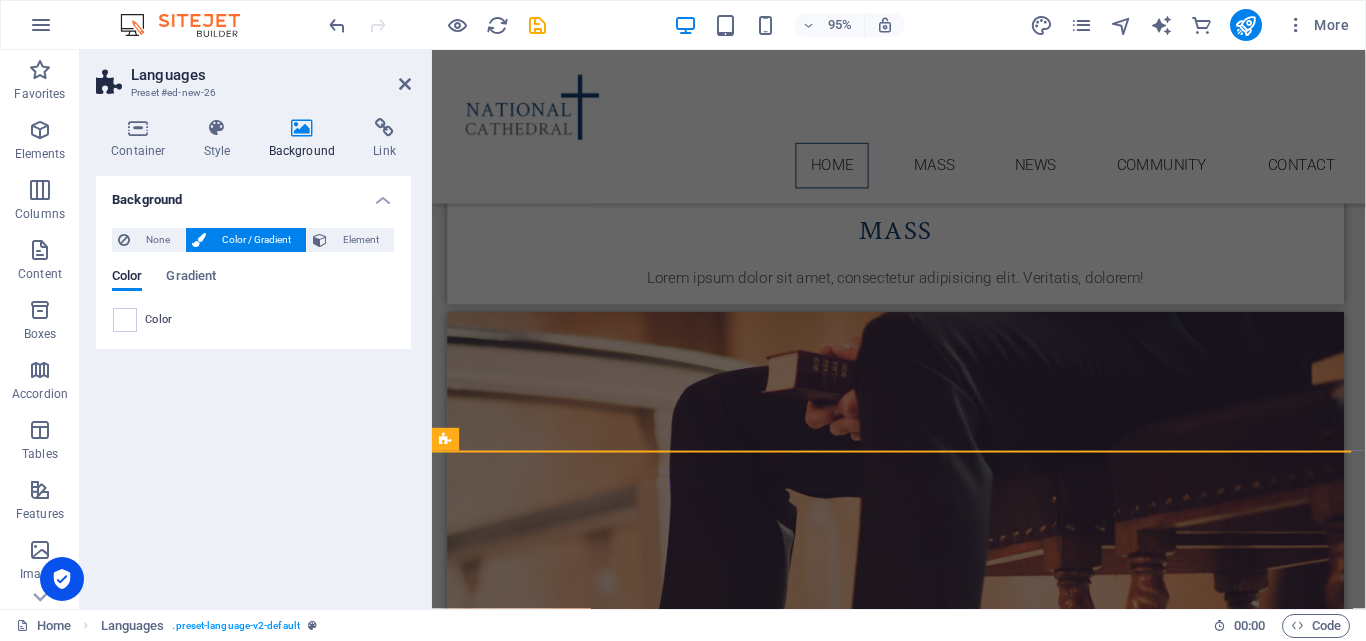 click on "Color" at bounding box center (159, 320) 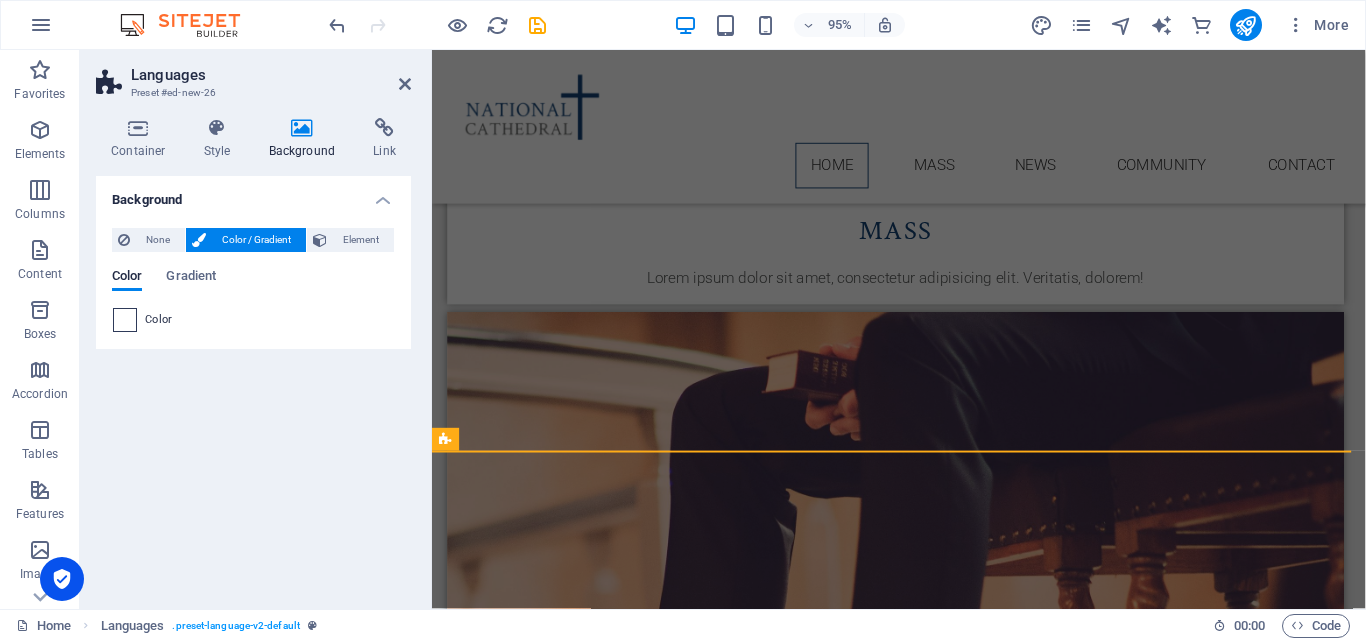 click at bounding box center (125, 320) 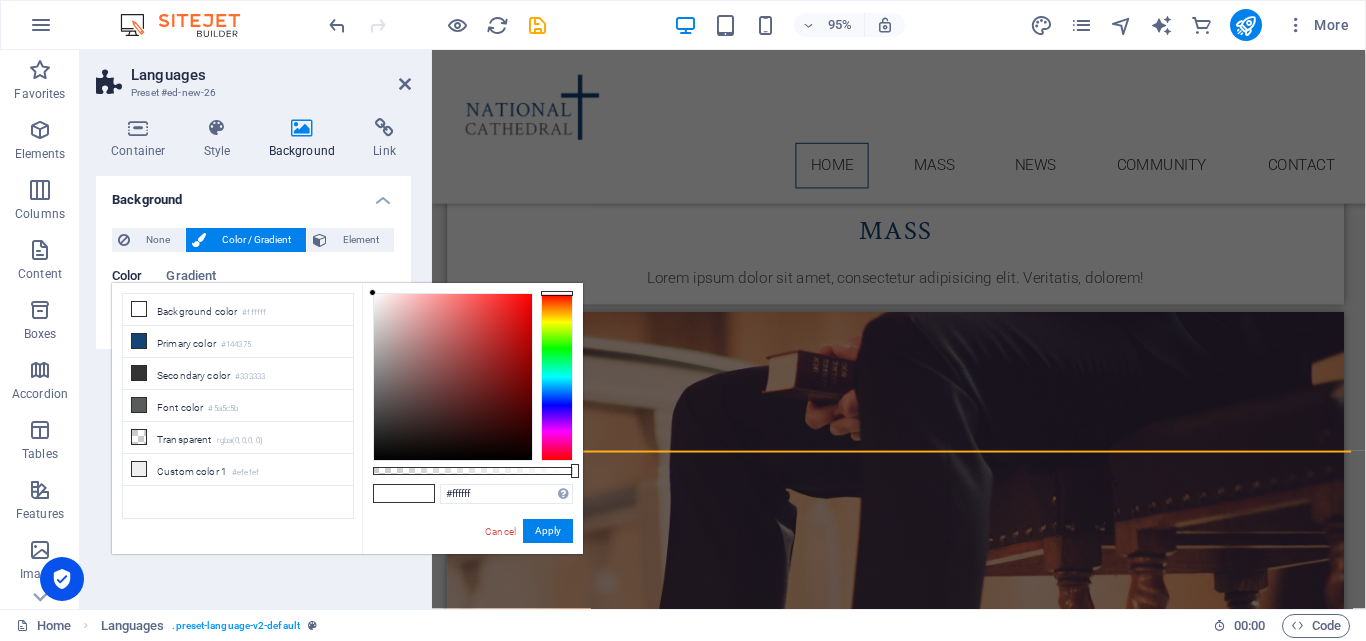 click at bounding box center (557, 377) 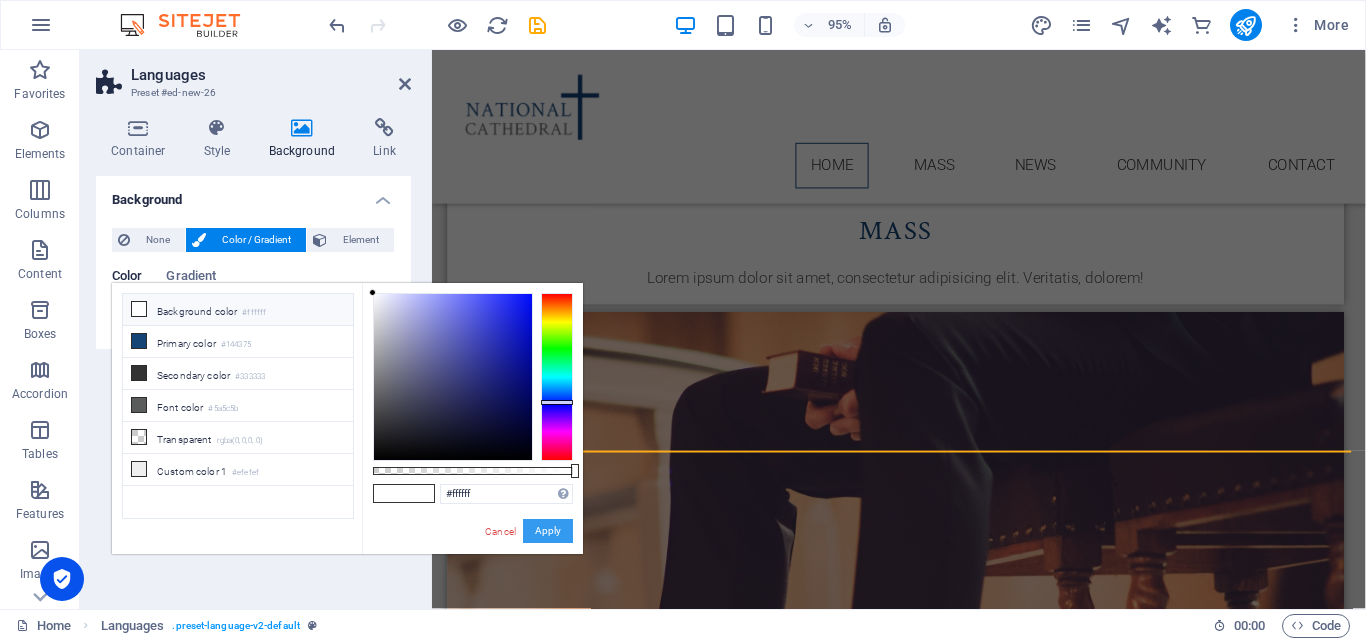 click on "Apply" at bounding box center (548, 531) 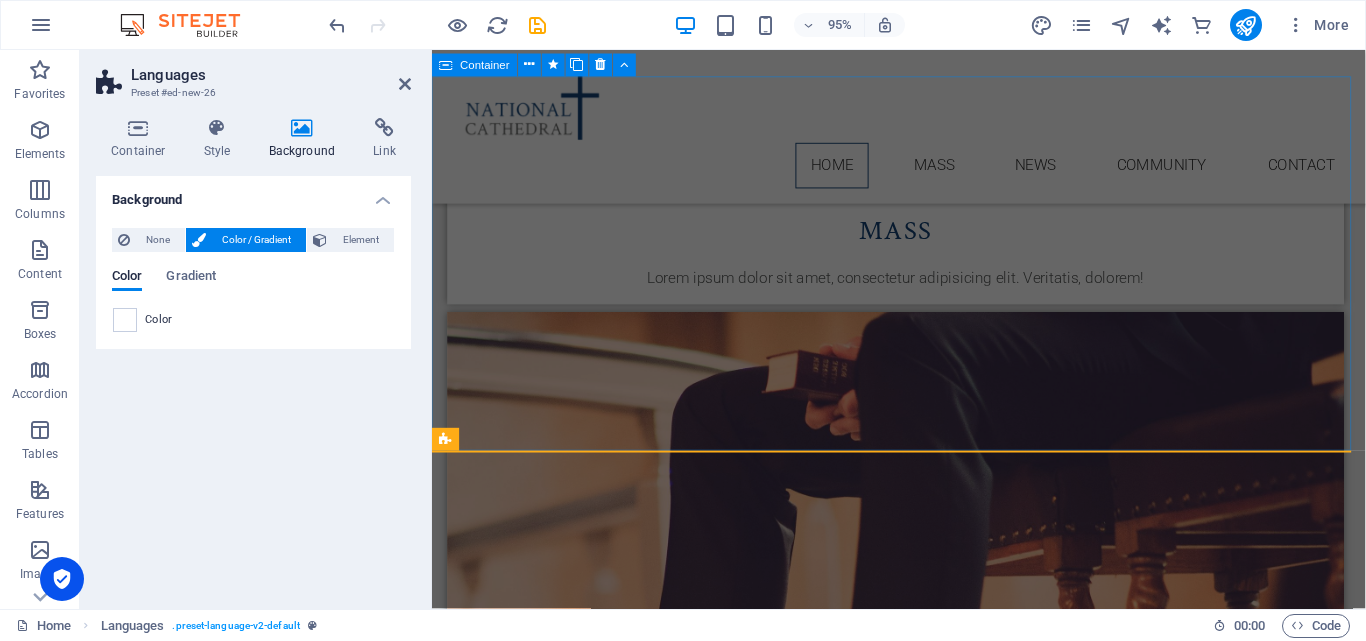 click on "PASTORAL CARE Lorem ipsum dolor sit amet, consectetur adipisicing elit.  Emergency:  (e.g. bereavement) Long-Term:  twice a month - fix date Emergency telephone number:" at bounding box center (923, 2832) 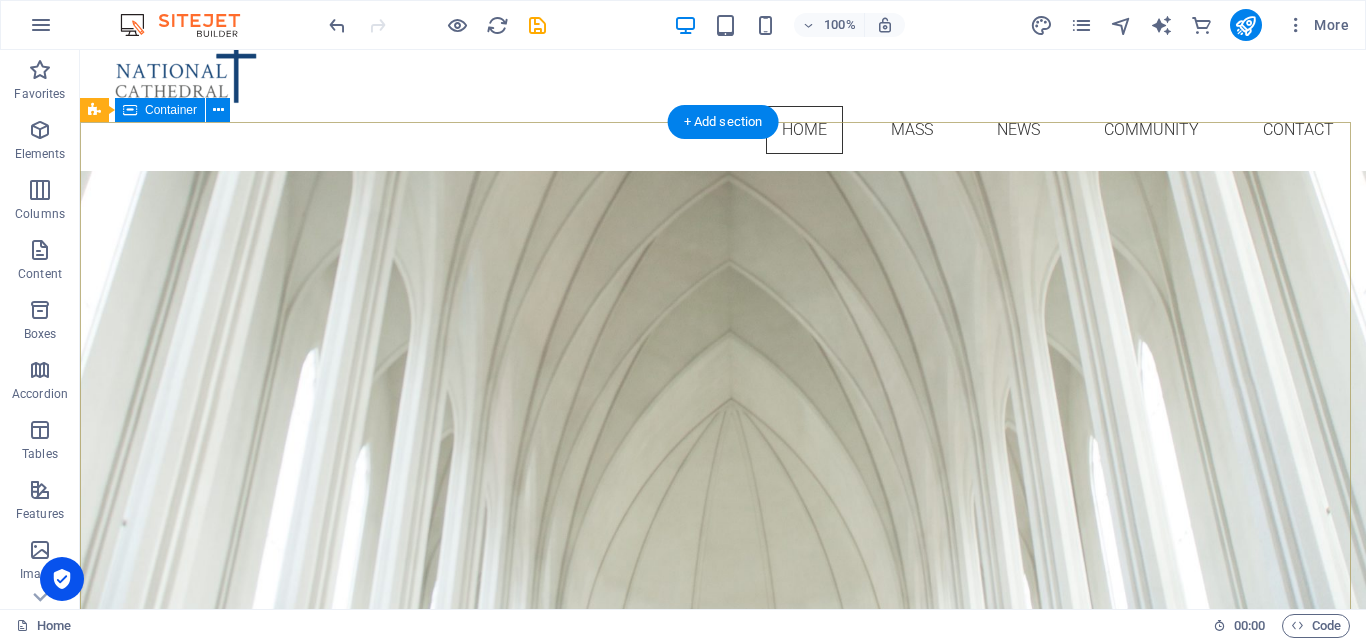 scroll, scrollTop: 0, scrollLeft: 0, axis: both 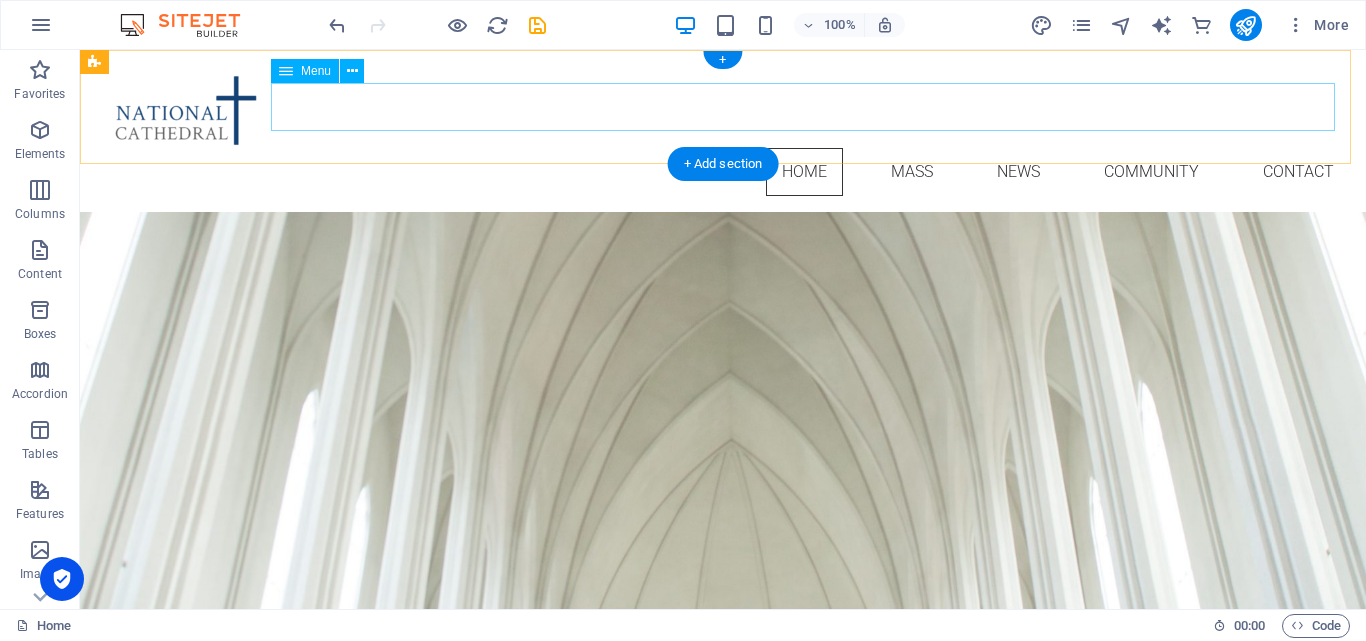 click on "Home Mass News Community Contact" at bounding box center [723, 172] 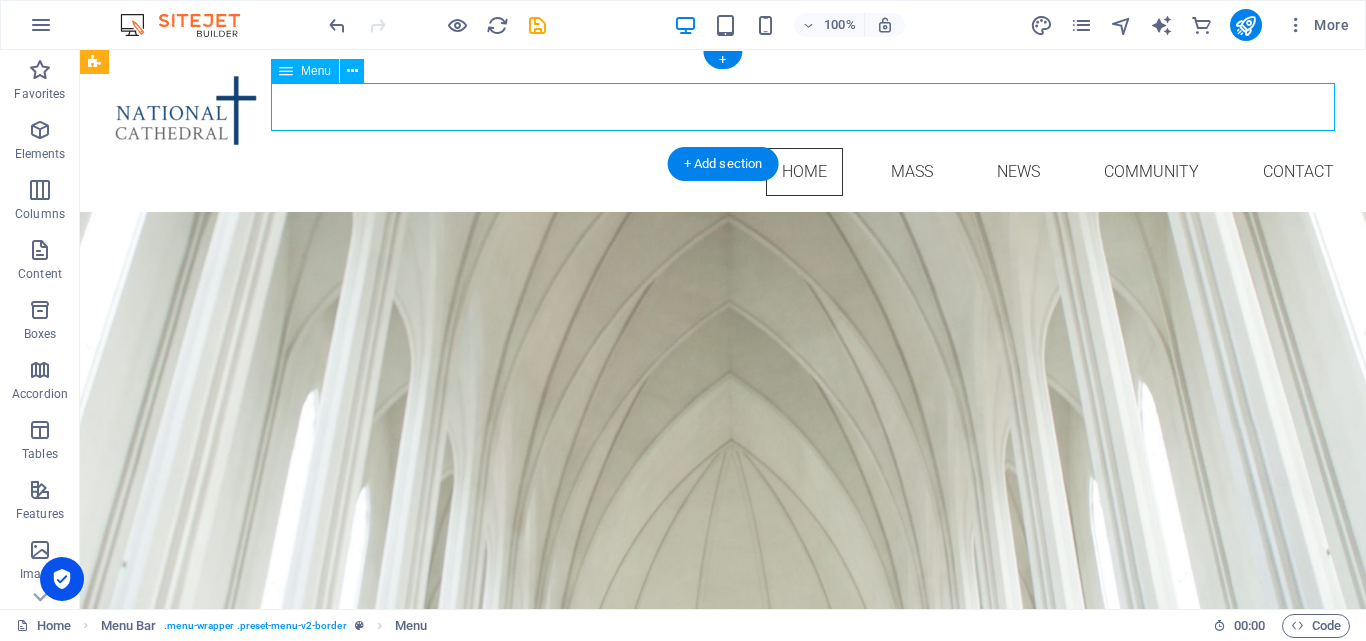 click on "Home Mass News Community Contact" at bounding box center [723, 172] 